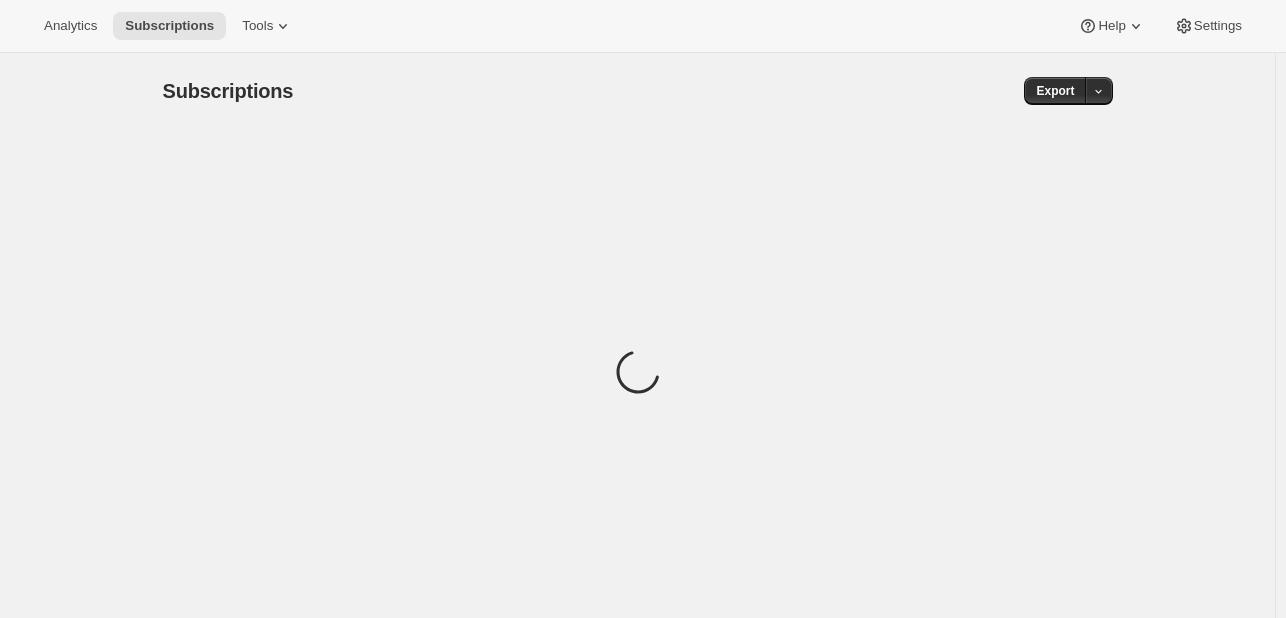 scroll, scrollTop: 0, scrollLeft: 0, axis: both 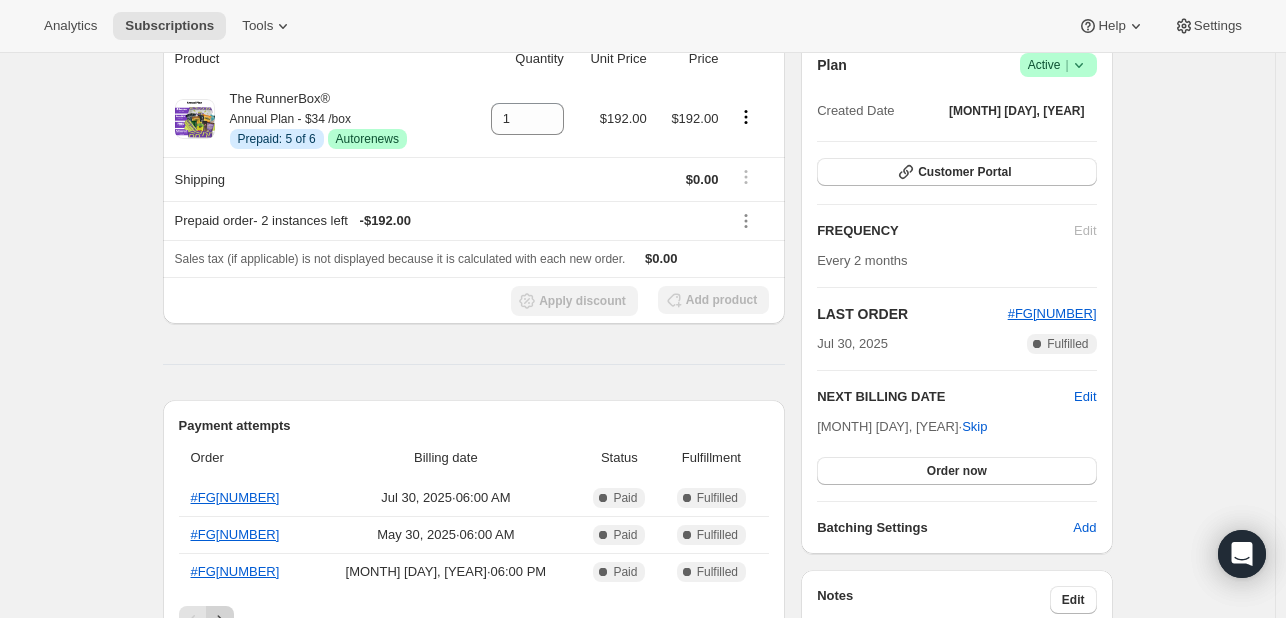 click 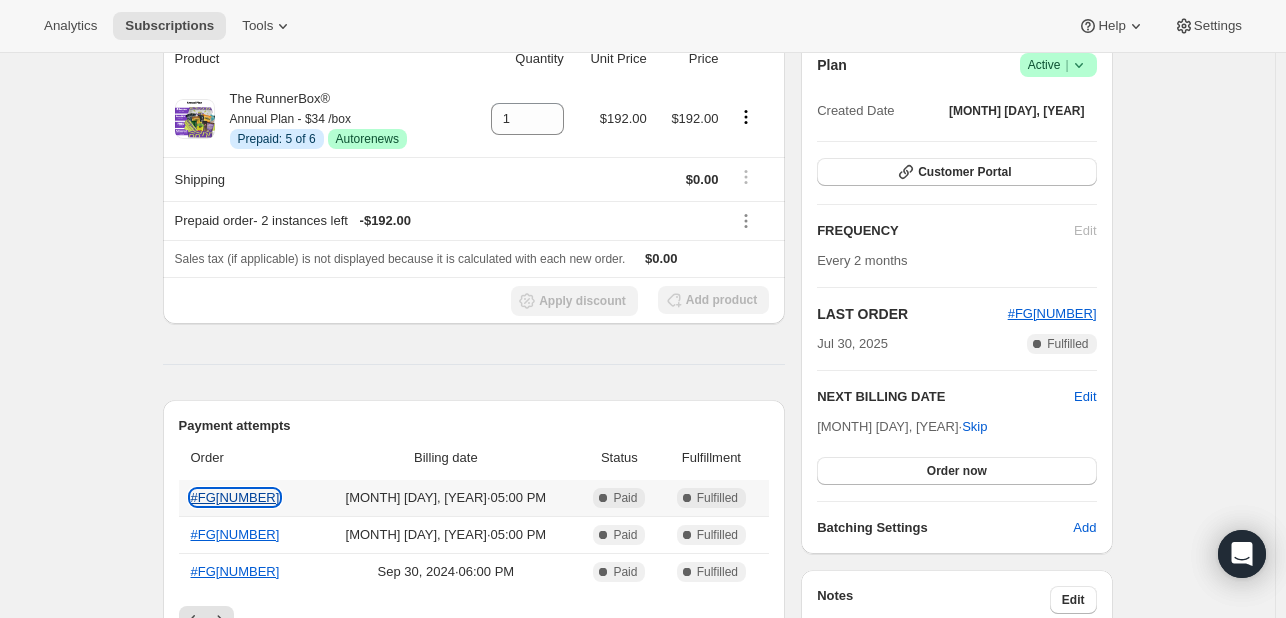 click on "#FG7868" at bounding box center (235, 497) 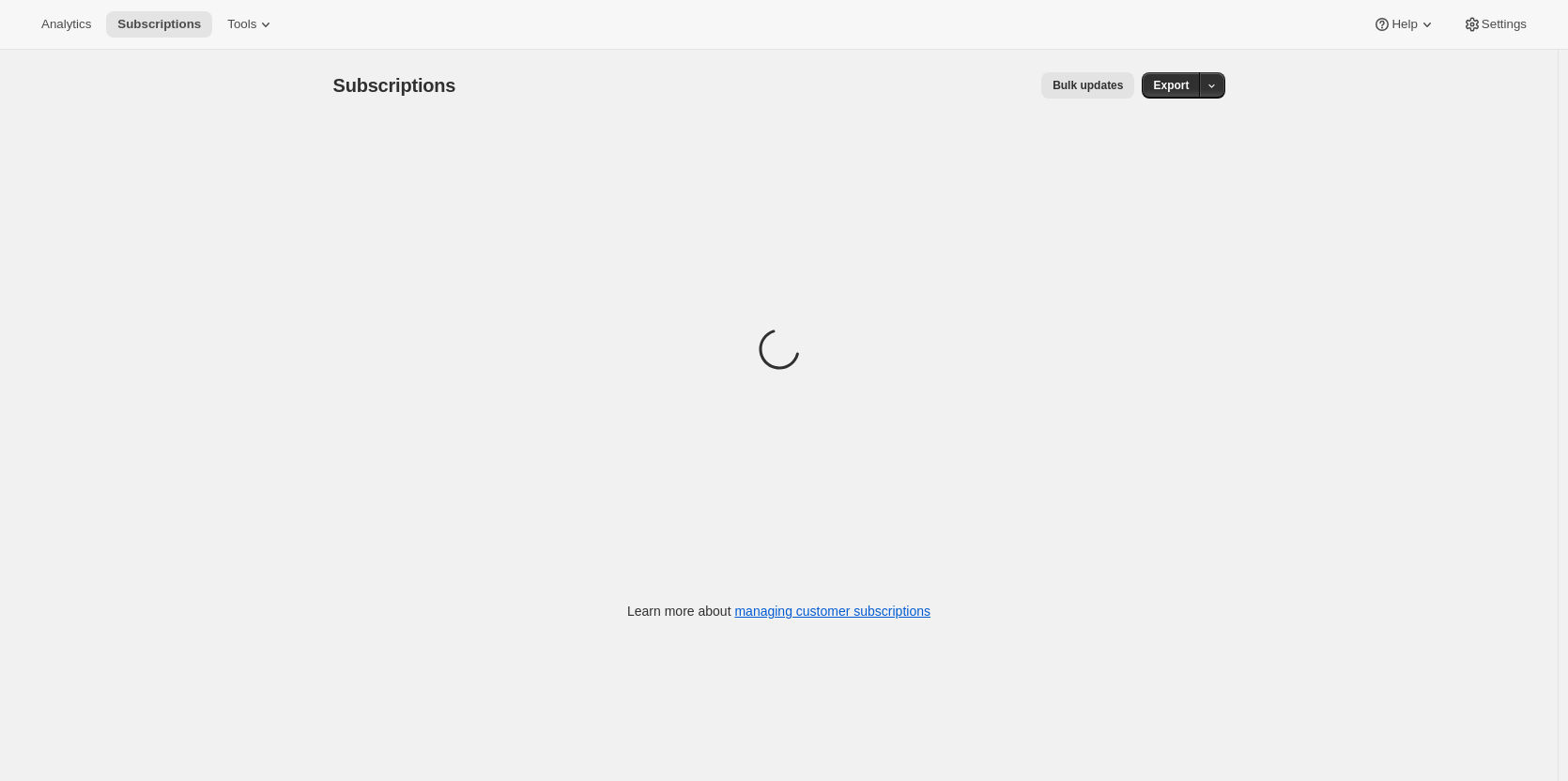 scroll, scrollTop: 0, scrollLeft: 0, axis: both 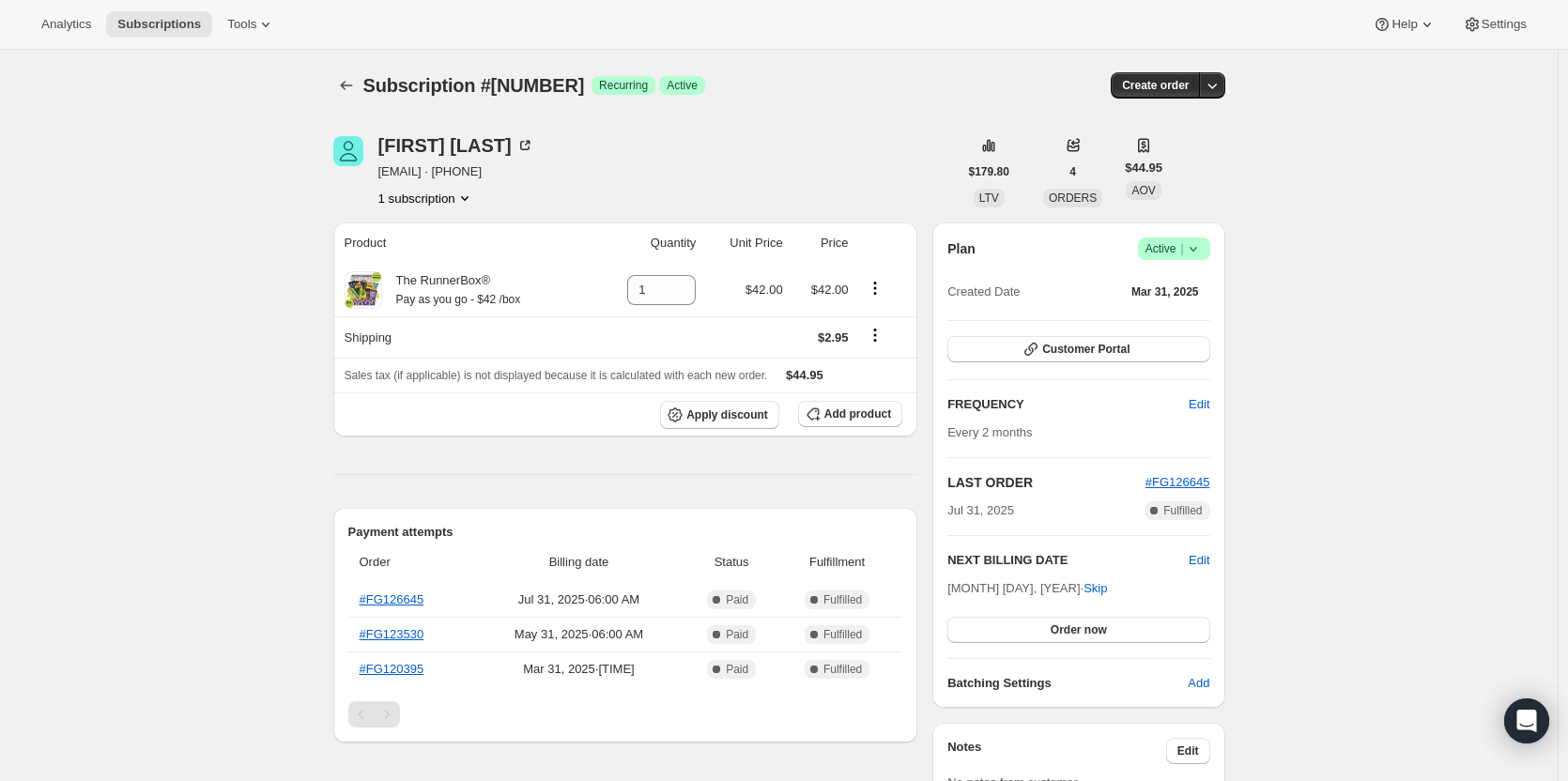 click 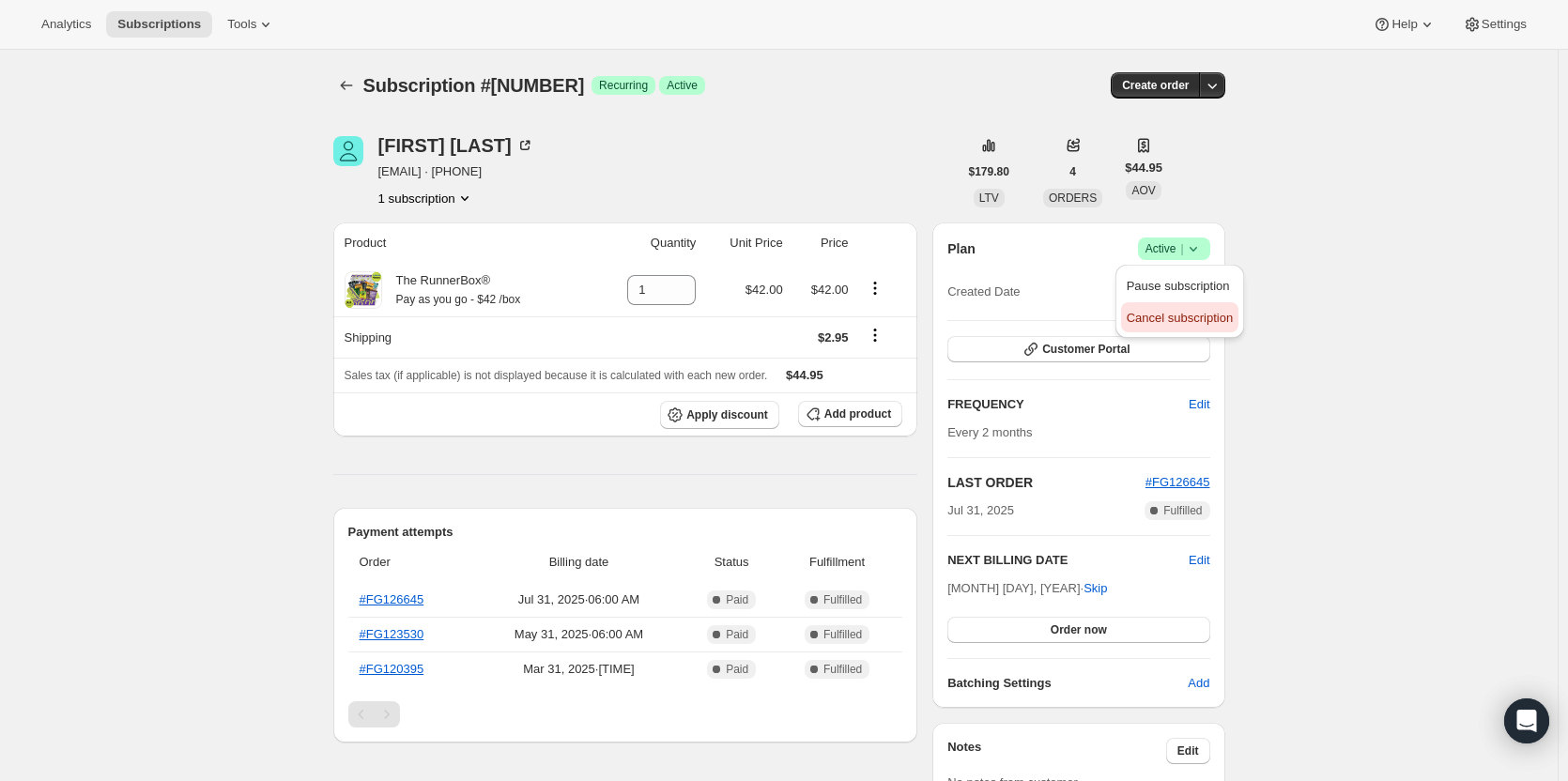 click on "Cancel subscription" at bounding box center [1179, 317] 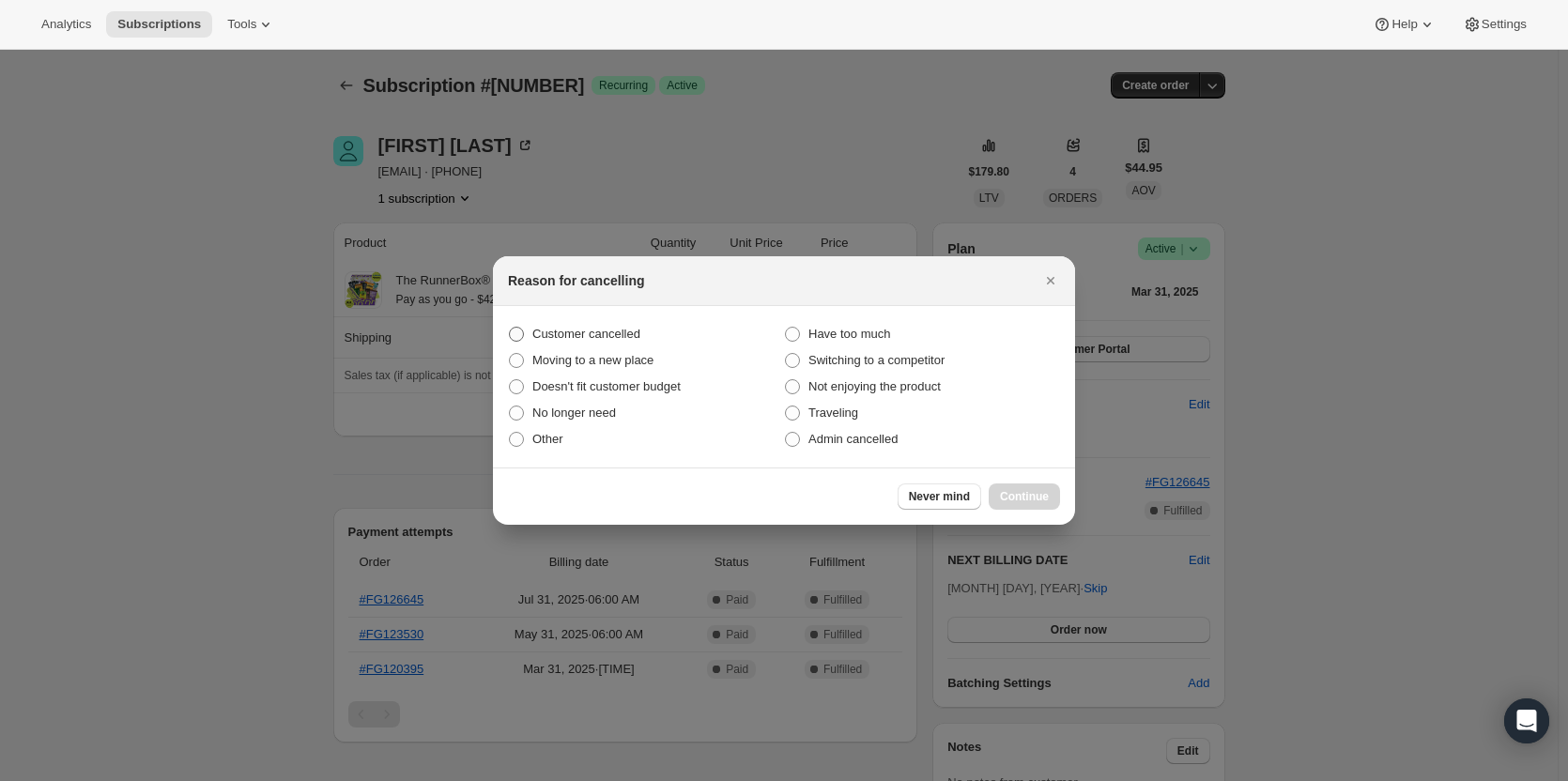 click on "Customer cancelled" at bounding box center [586, 334] 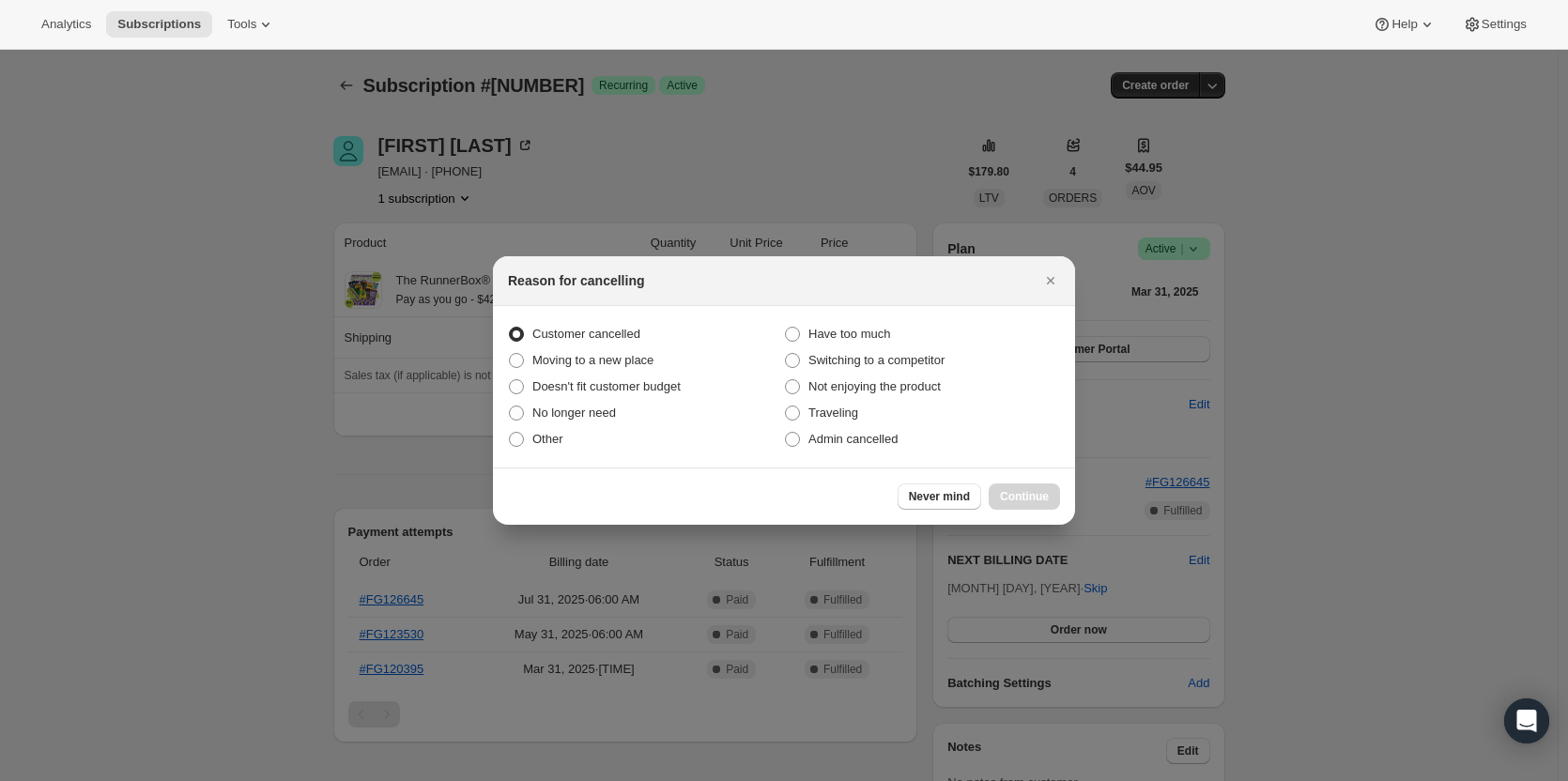 radio on "true" 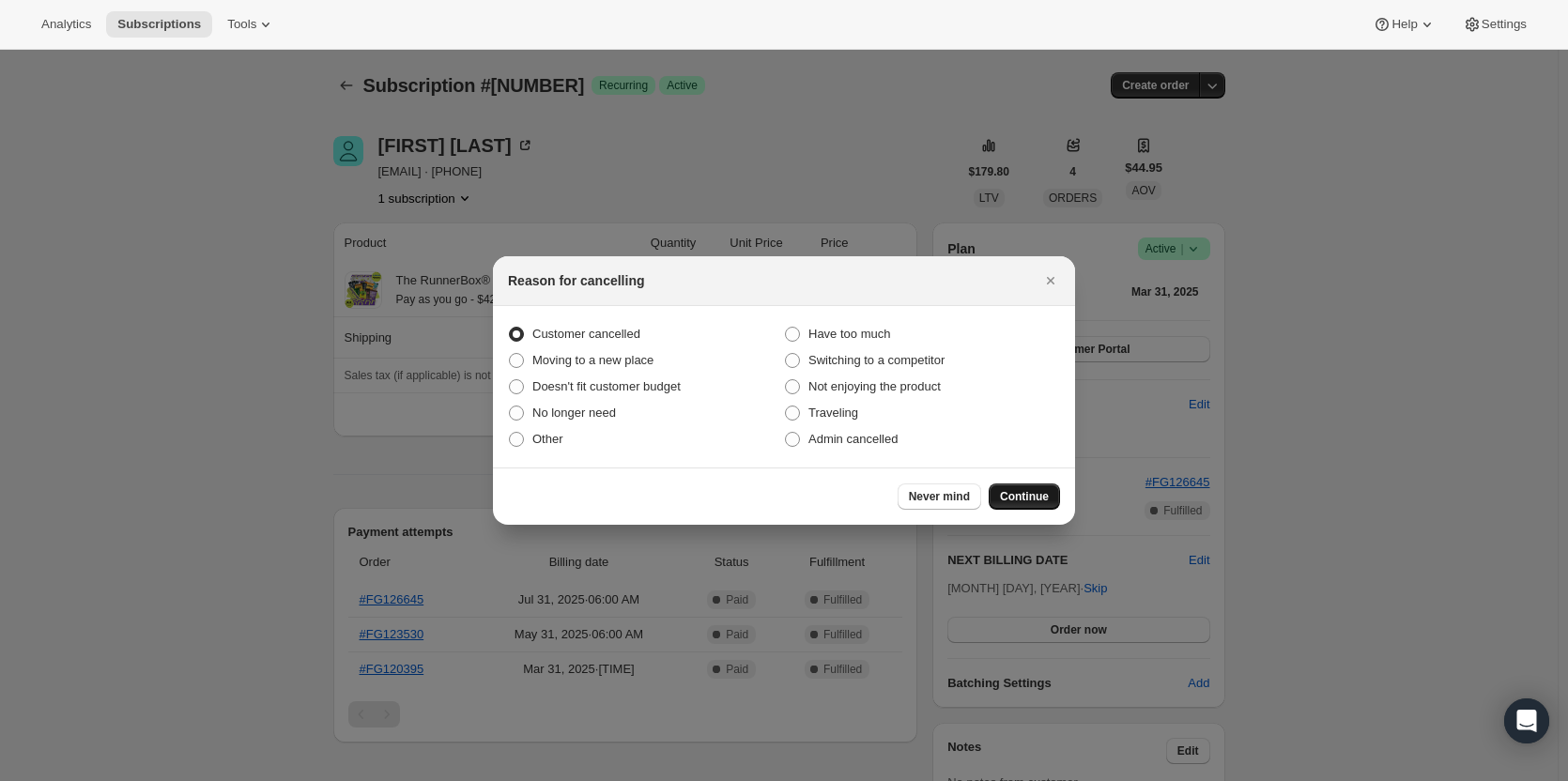 click on "Continue" at bounding box center (1024, 497) 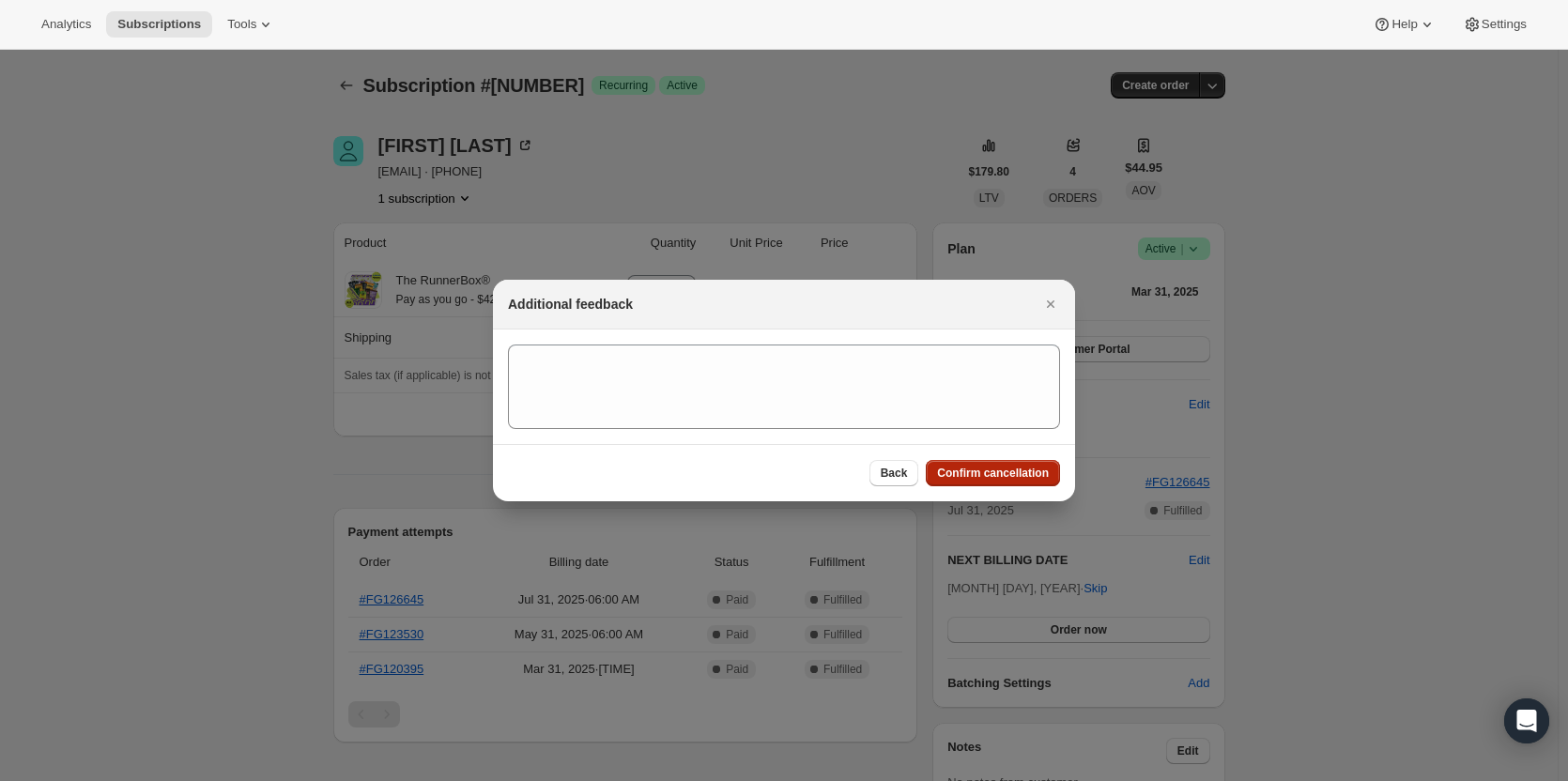 click on "Confirm cancellation" at bounding box center [992, 473] 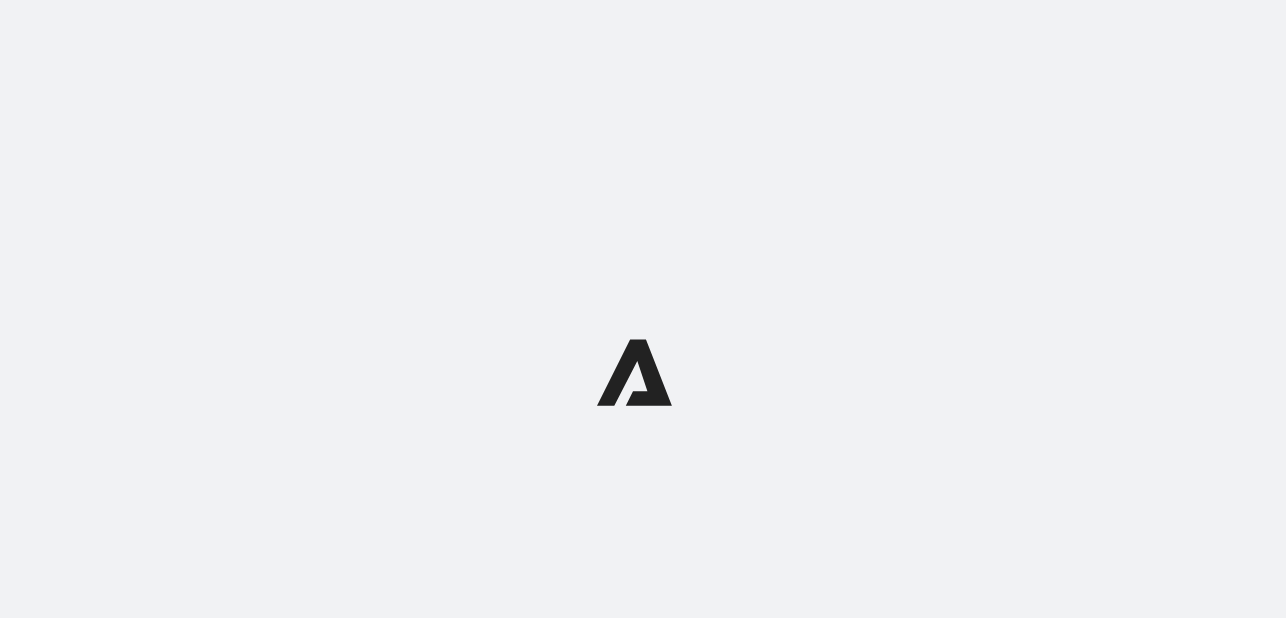 scroll, scrollTop: 0, scrollLeft: 0, axis: both 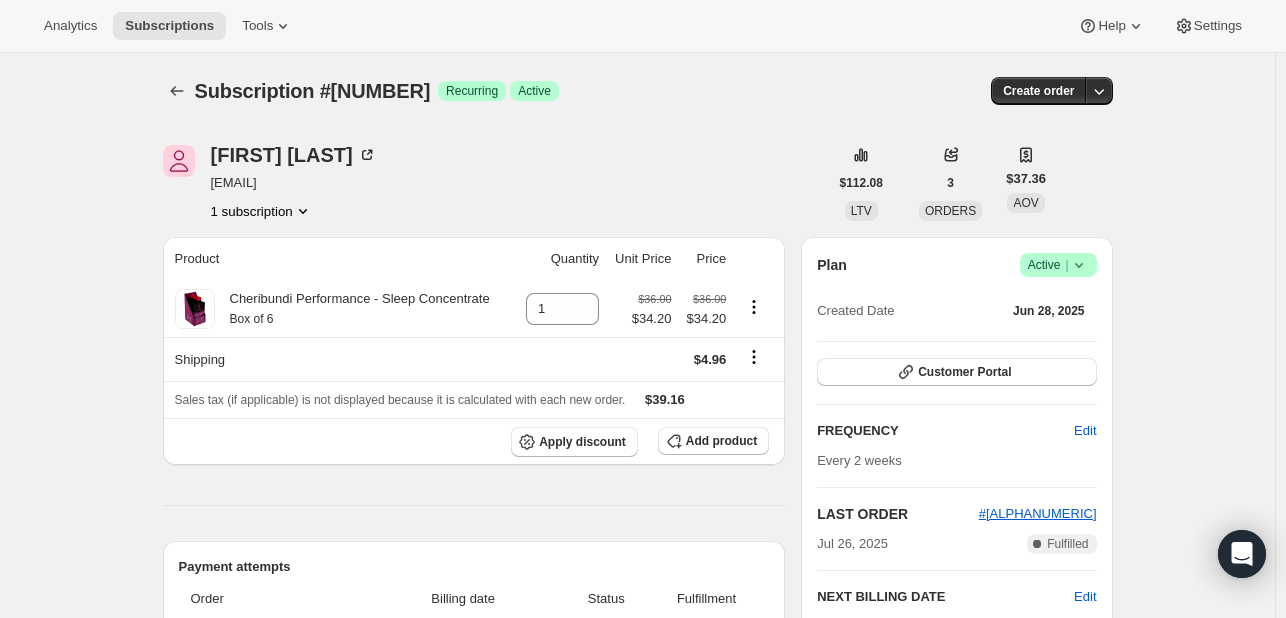 click on "Active |" at bounding box center [1058, 265] 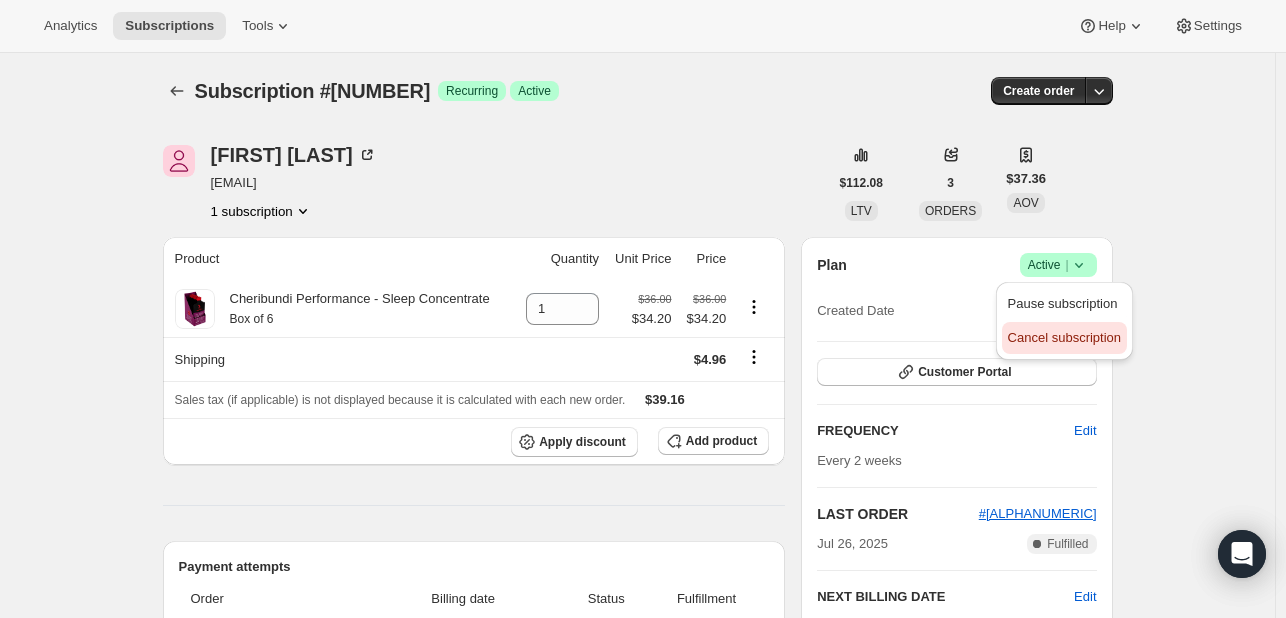 click on "Cancel subscription" at bounding box center (1064, 337) 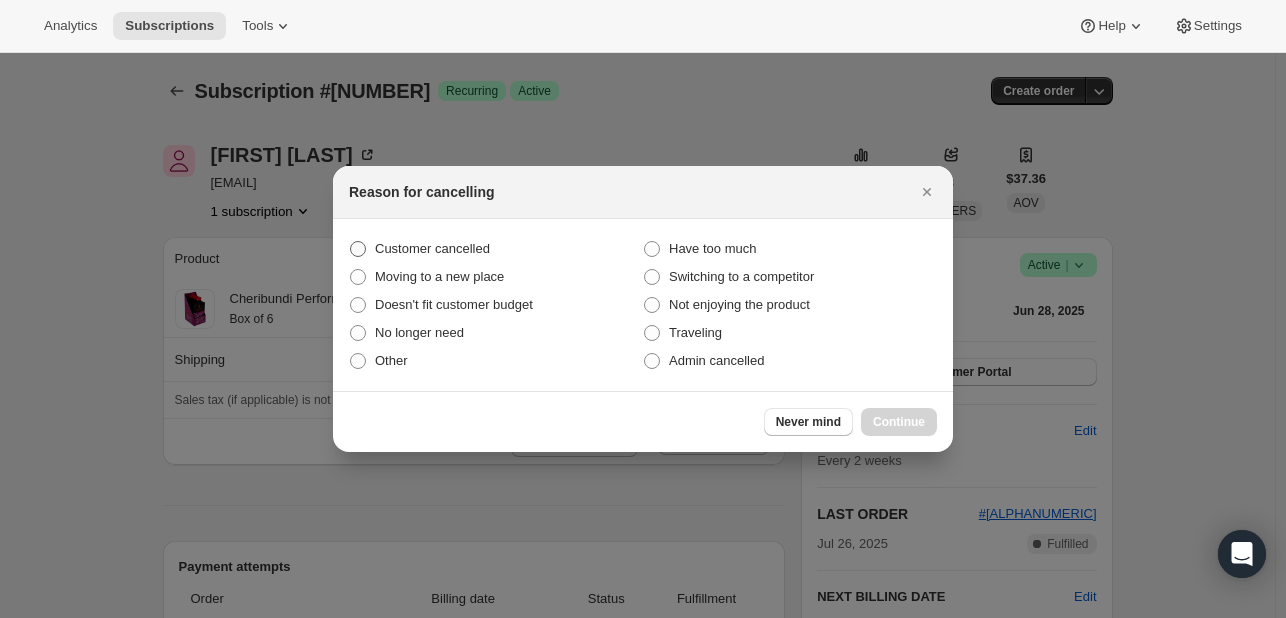 click on "Customer cancelled" at bounding box center (432, 248) 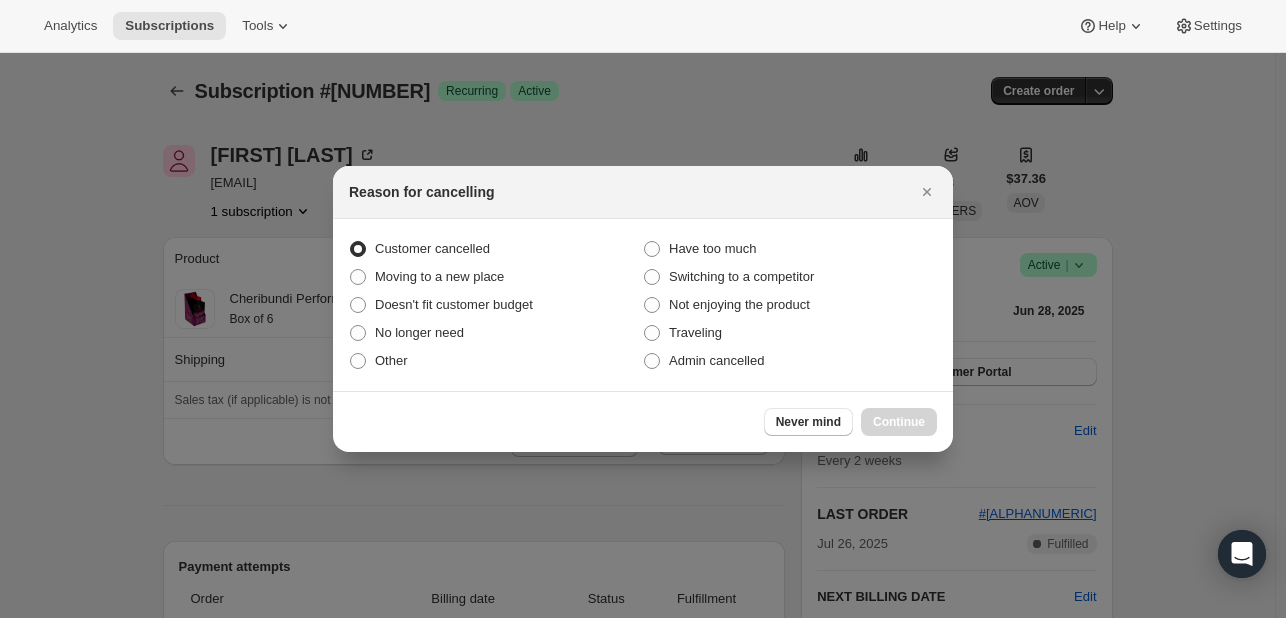 radio on "true" 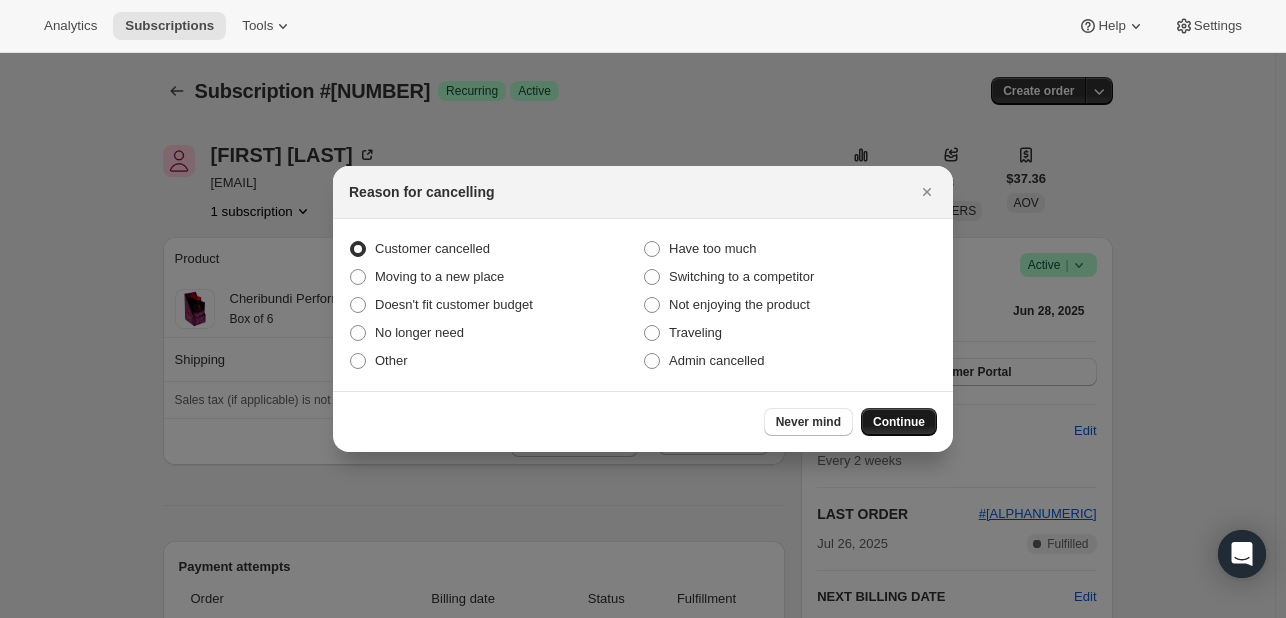 click on "Continue" at bounding box center [899, 422] 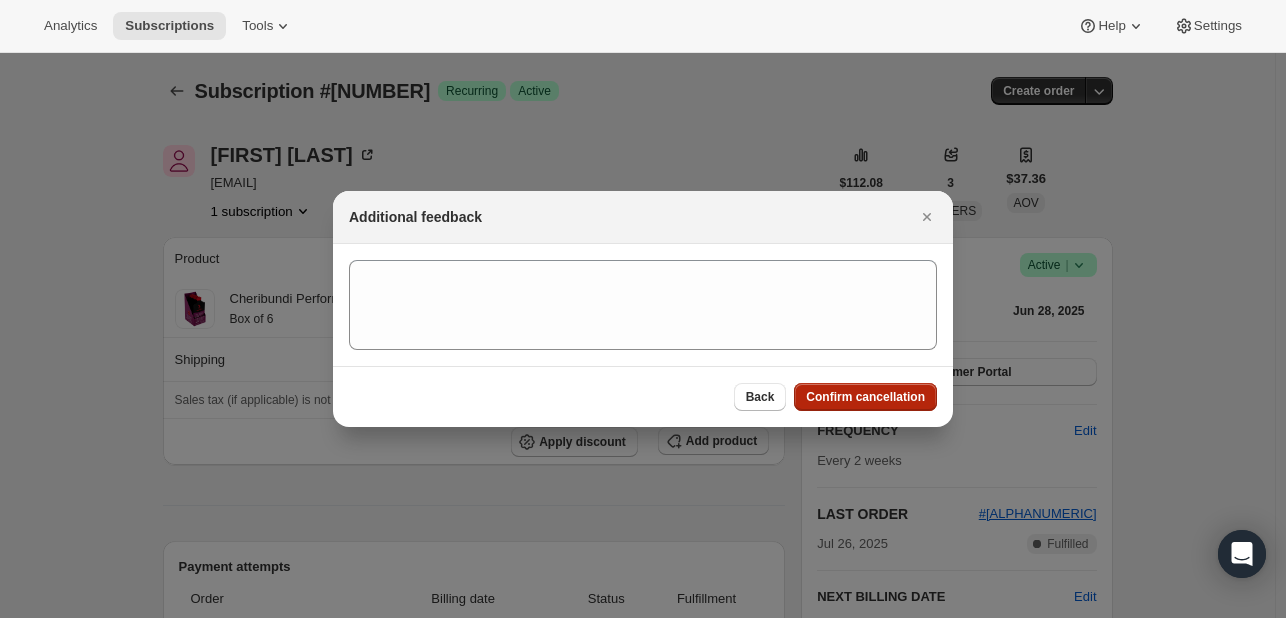 click on "Confirm cancellation" at bounding box center [865, 397] 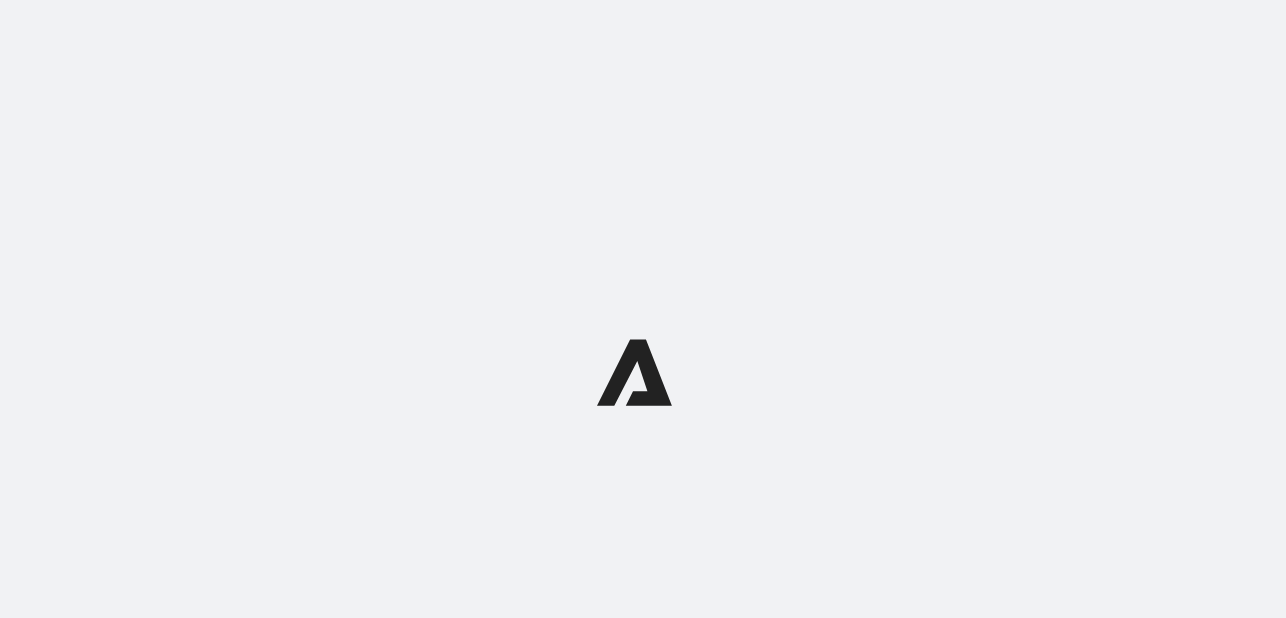 scroll, scrollTop: 0, scrollLeft: 0, axis: both 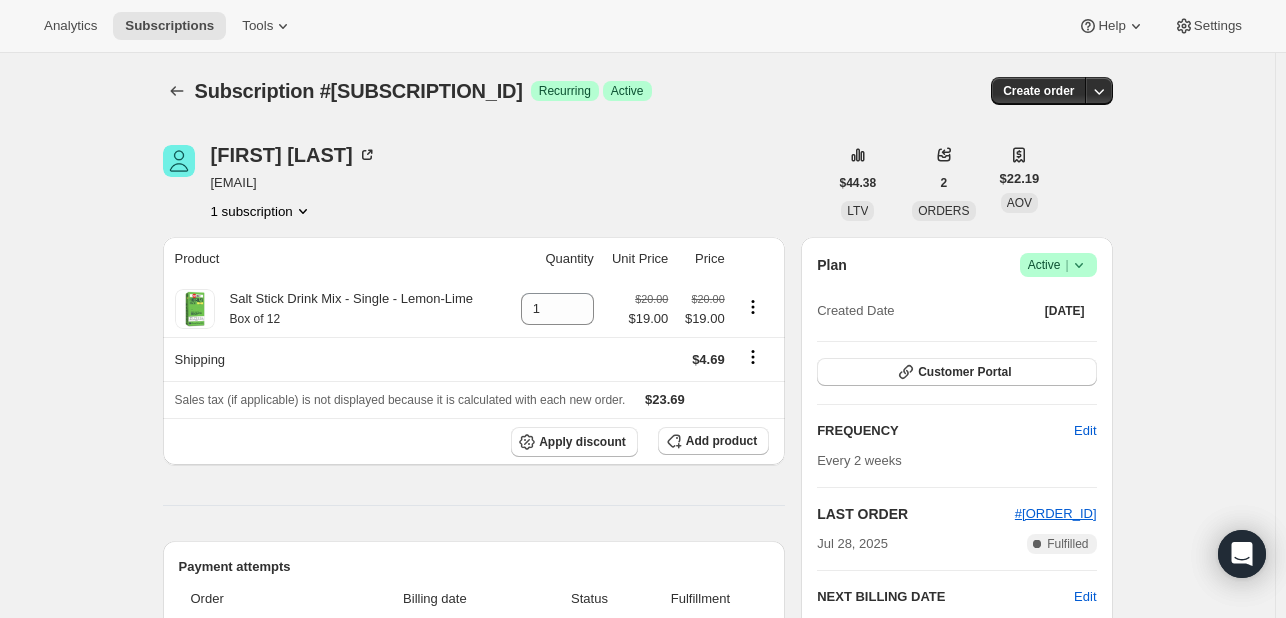 click 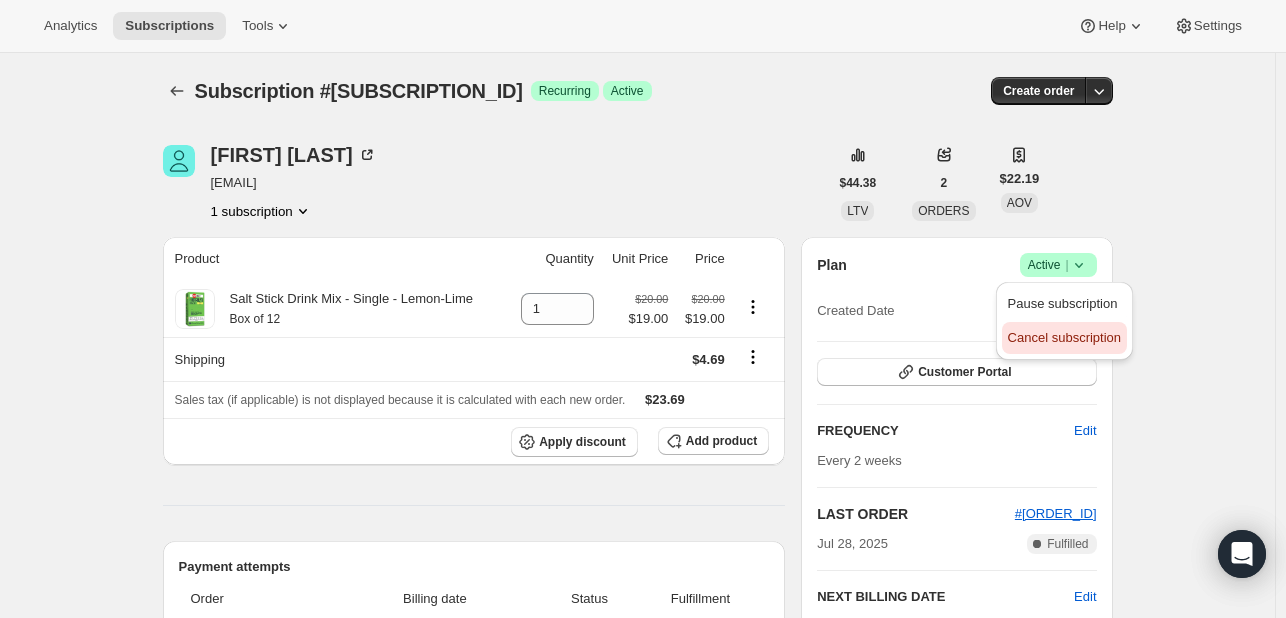 click on "Cancel subscription" at bounding box center [1064, 337] 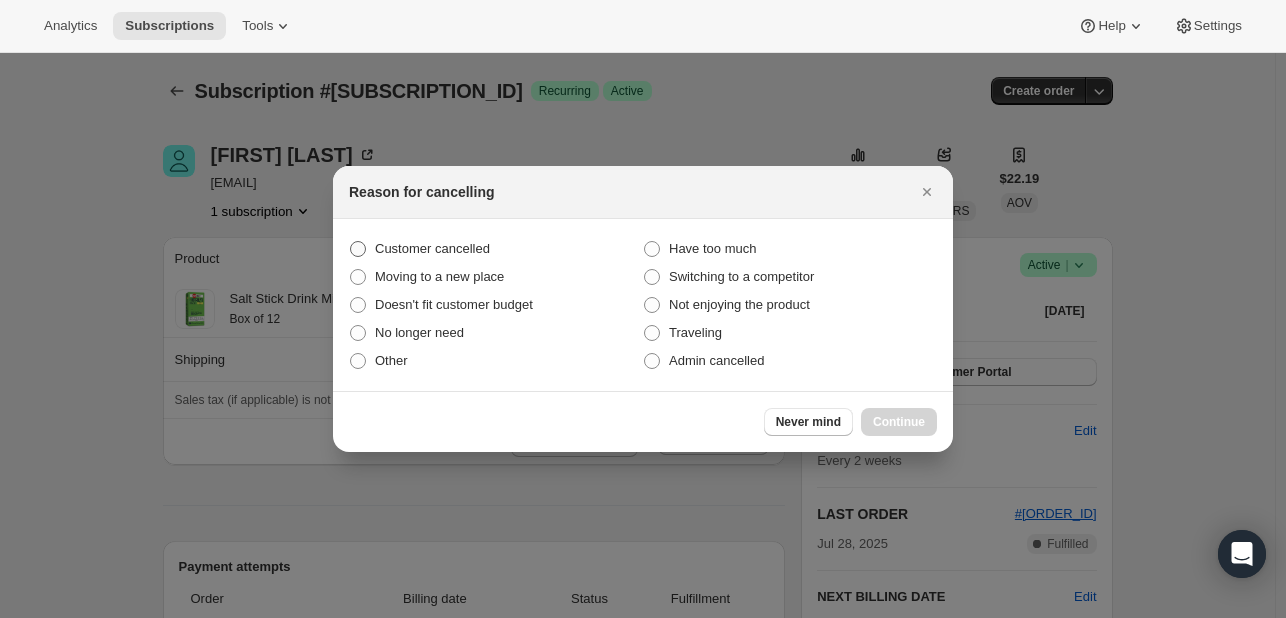 click on "Customer cancelled" at bounding box center (432, 248) 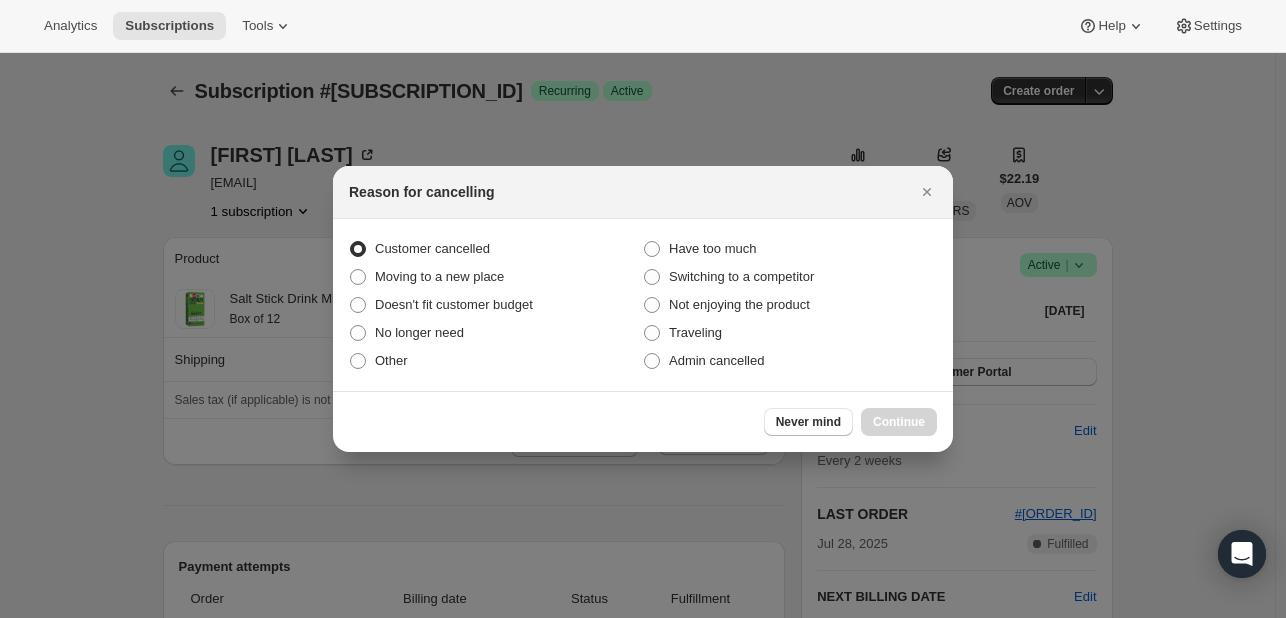 radio on "true" 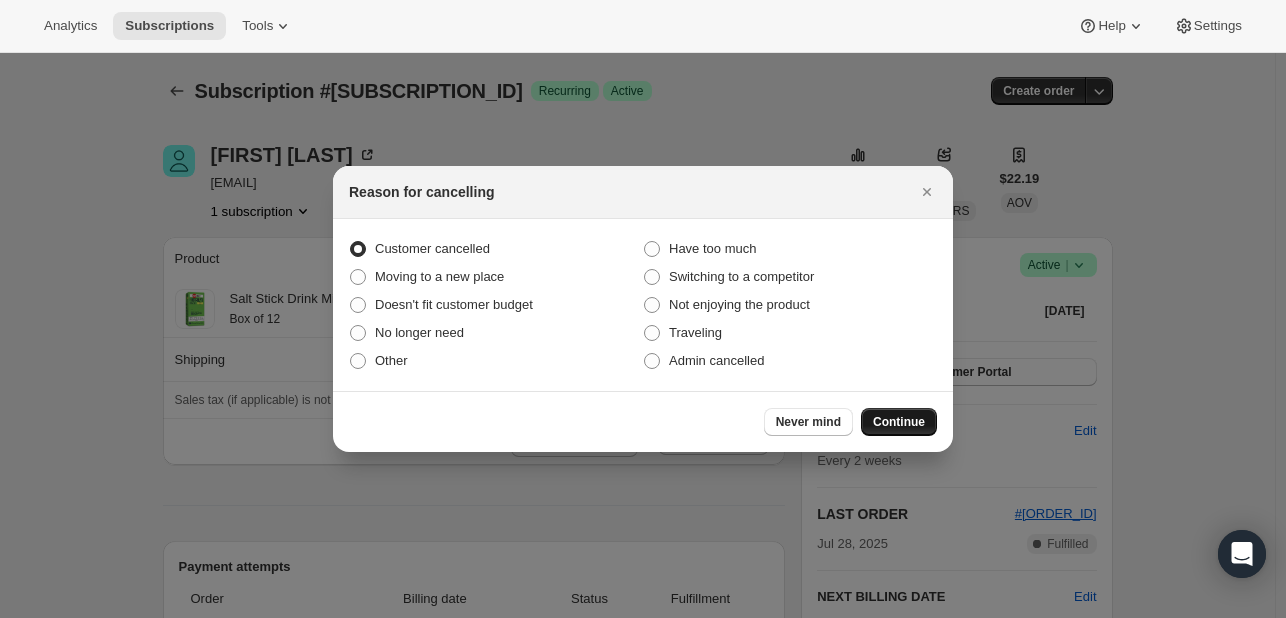 click on "Continue" at bounding box center (899, 422) 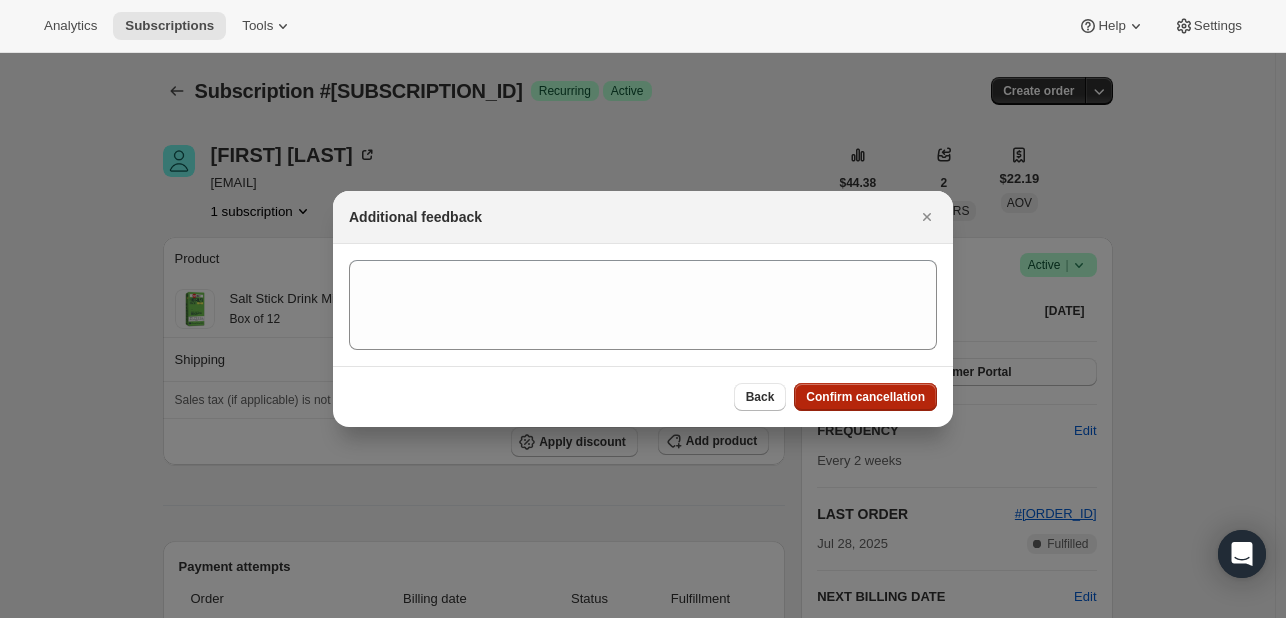 click on "Confirm cancellation" at bounding box center (865, 397) 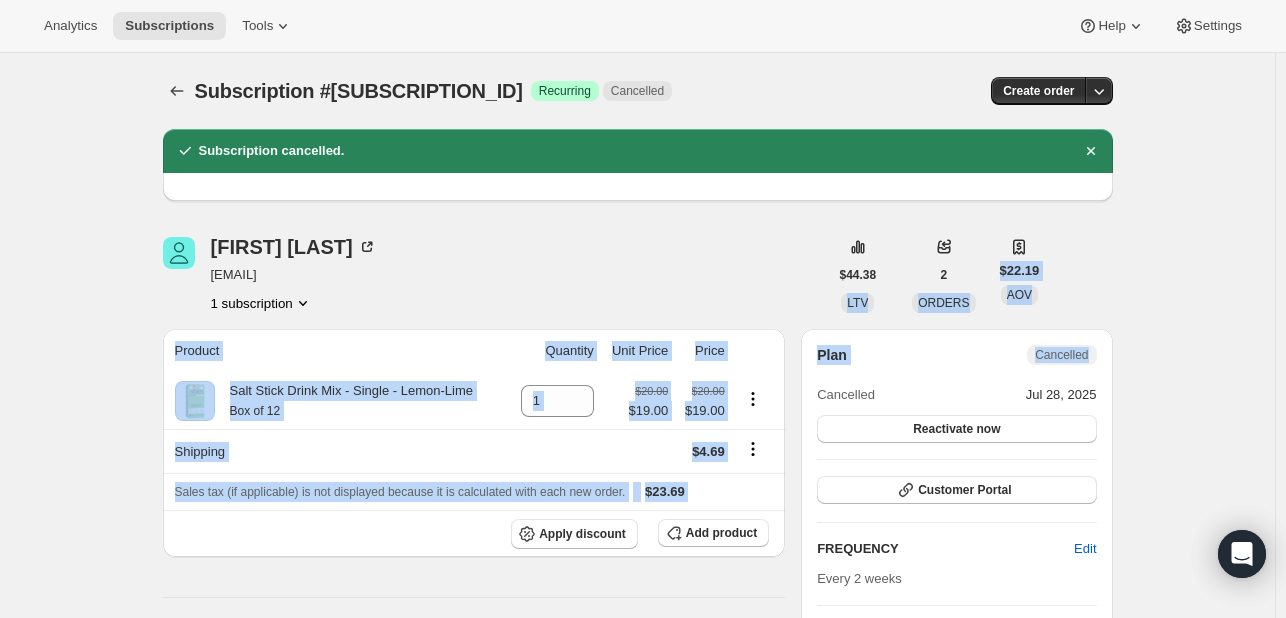 drag, startPoint x: 832, startPoint y: 219, endPoint x: 1101, endPoint y: 330, distance: 291.0017 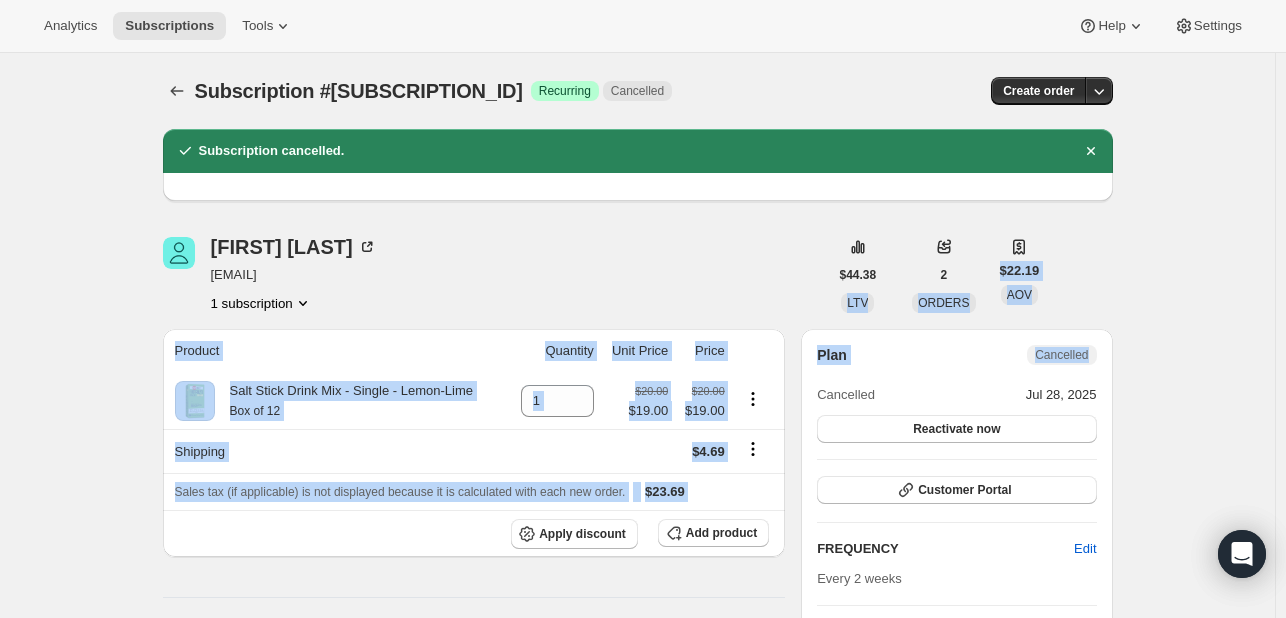 click on "Mercedes   Martinez butterfly0313@gmail.com 1 subscription $44.38 LTV 2 ORDERS $22.19 AOV" at bounding box center [638, 275] 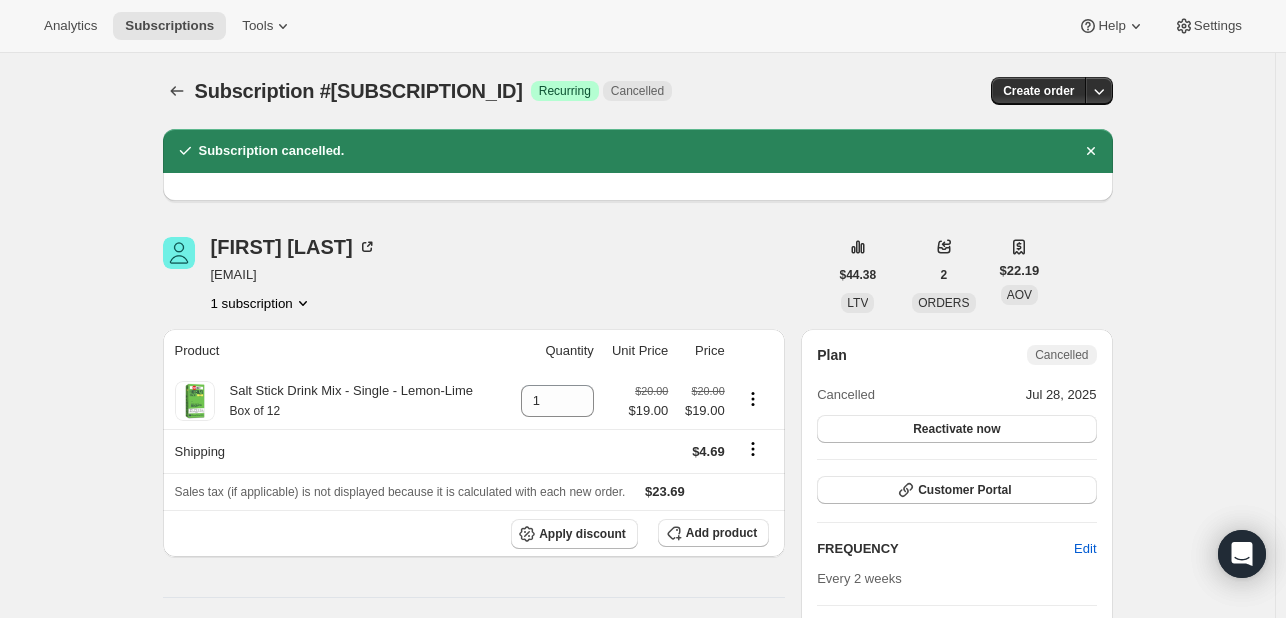 drag, startPoint x: 1090, startPoint y: 312, endPoint x: 819, endPoint y: 230, distance: 283.13425 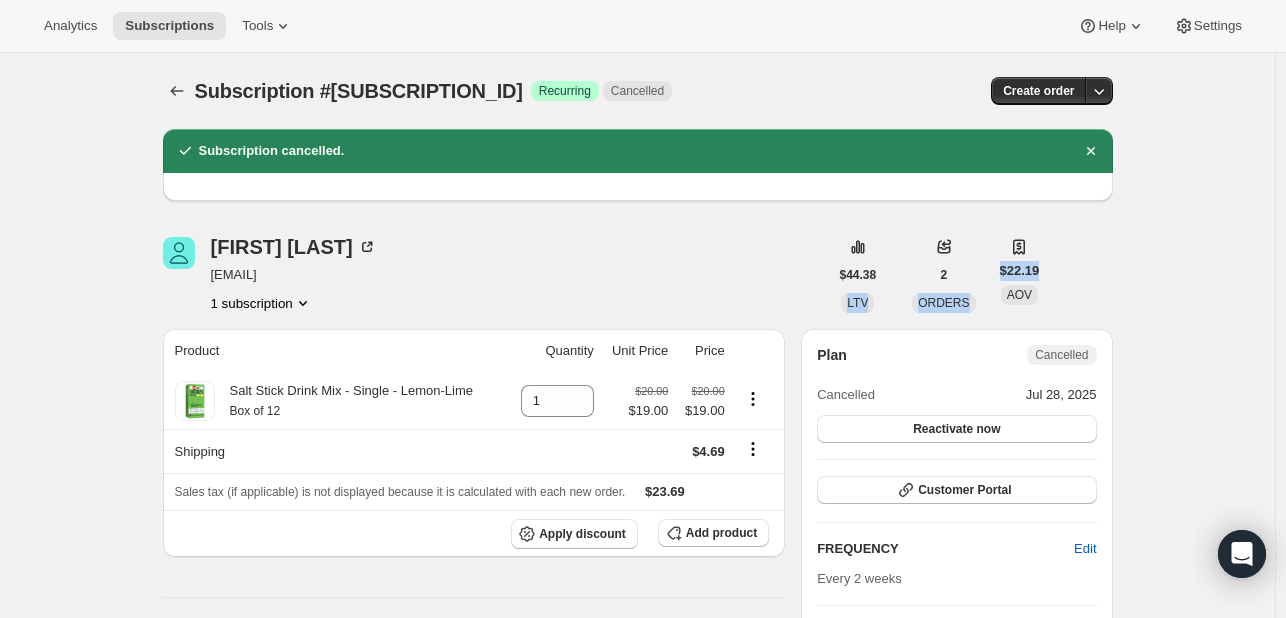 drag, startPoint x: 832, startPoint y: 230, endPoint x: 1080, endPoint y: 287, distance: 254.46611 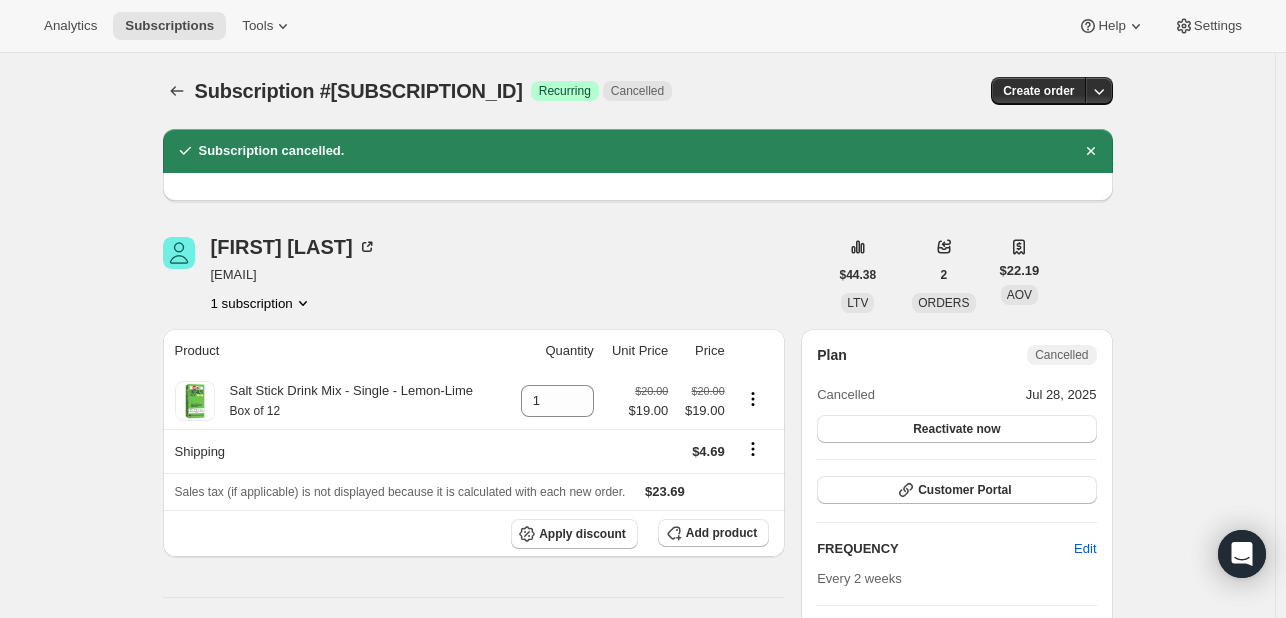 drag, startPoint x: 1089, startPoint y: 297, endPoint x: 787, endPoint y: 240, distance: 307.33206 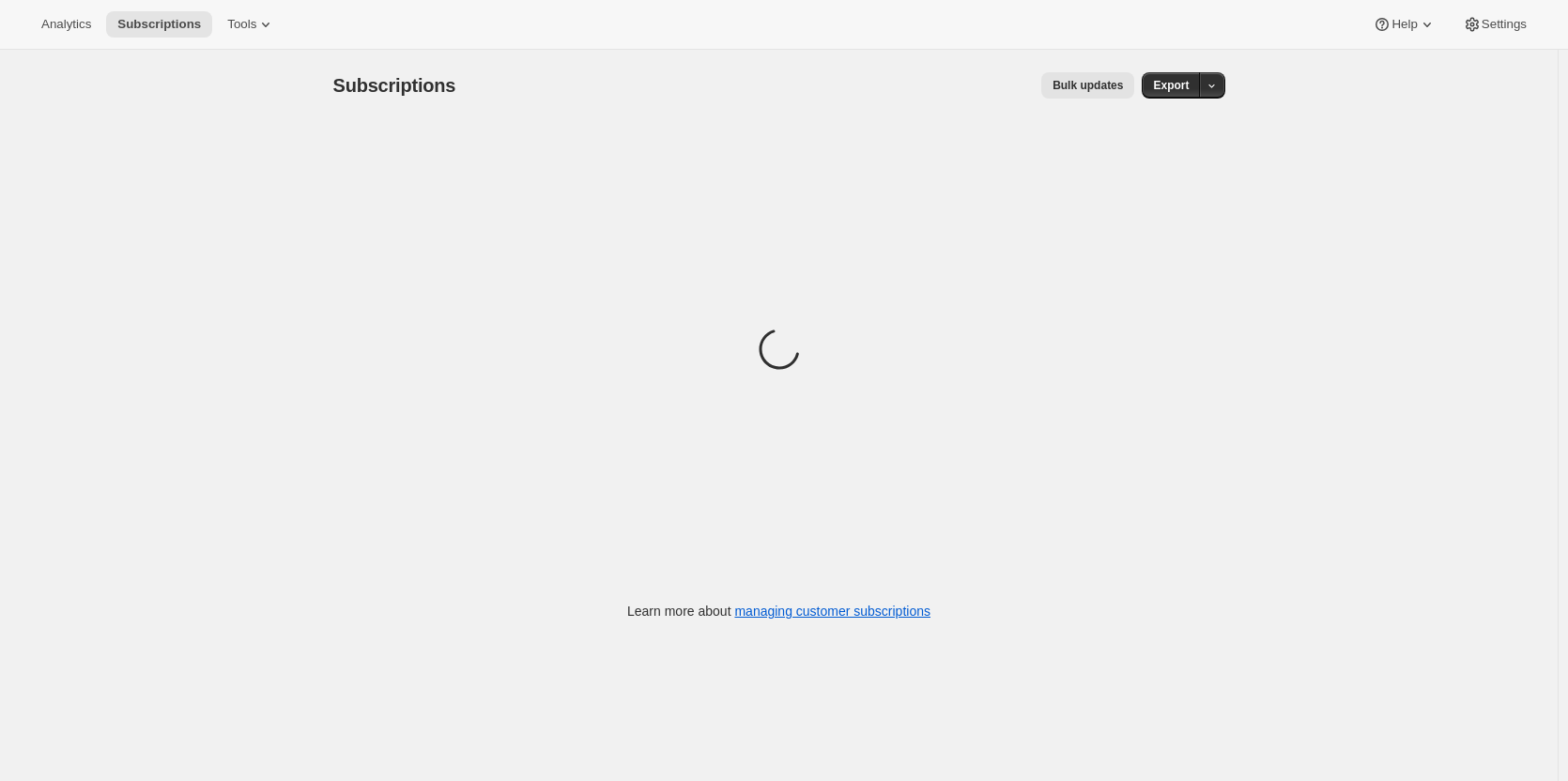 scroll, scrollTop: 0, scrollLeft: 0, axis: both 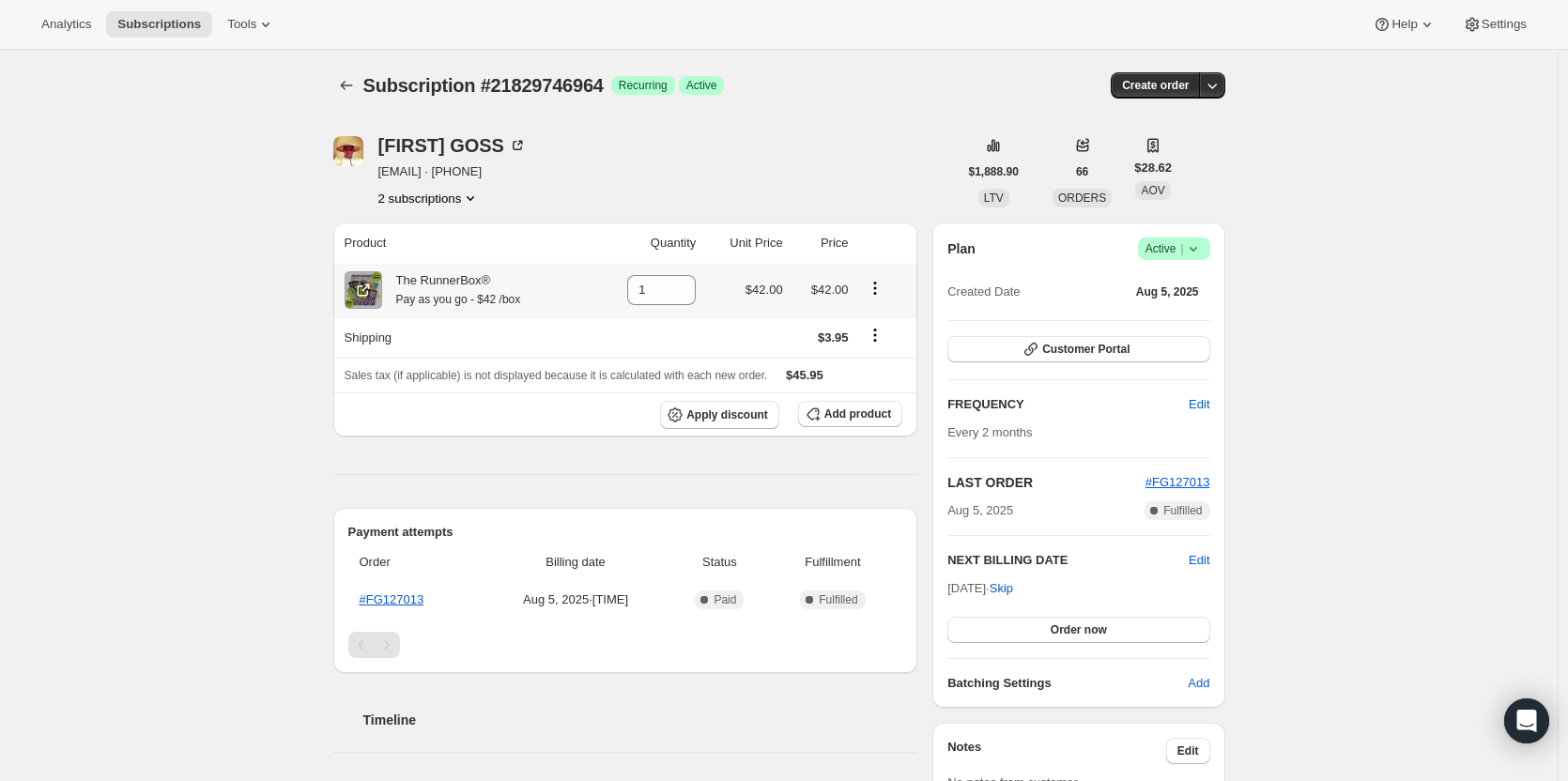 click 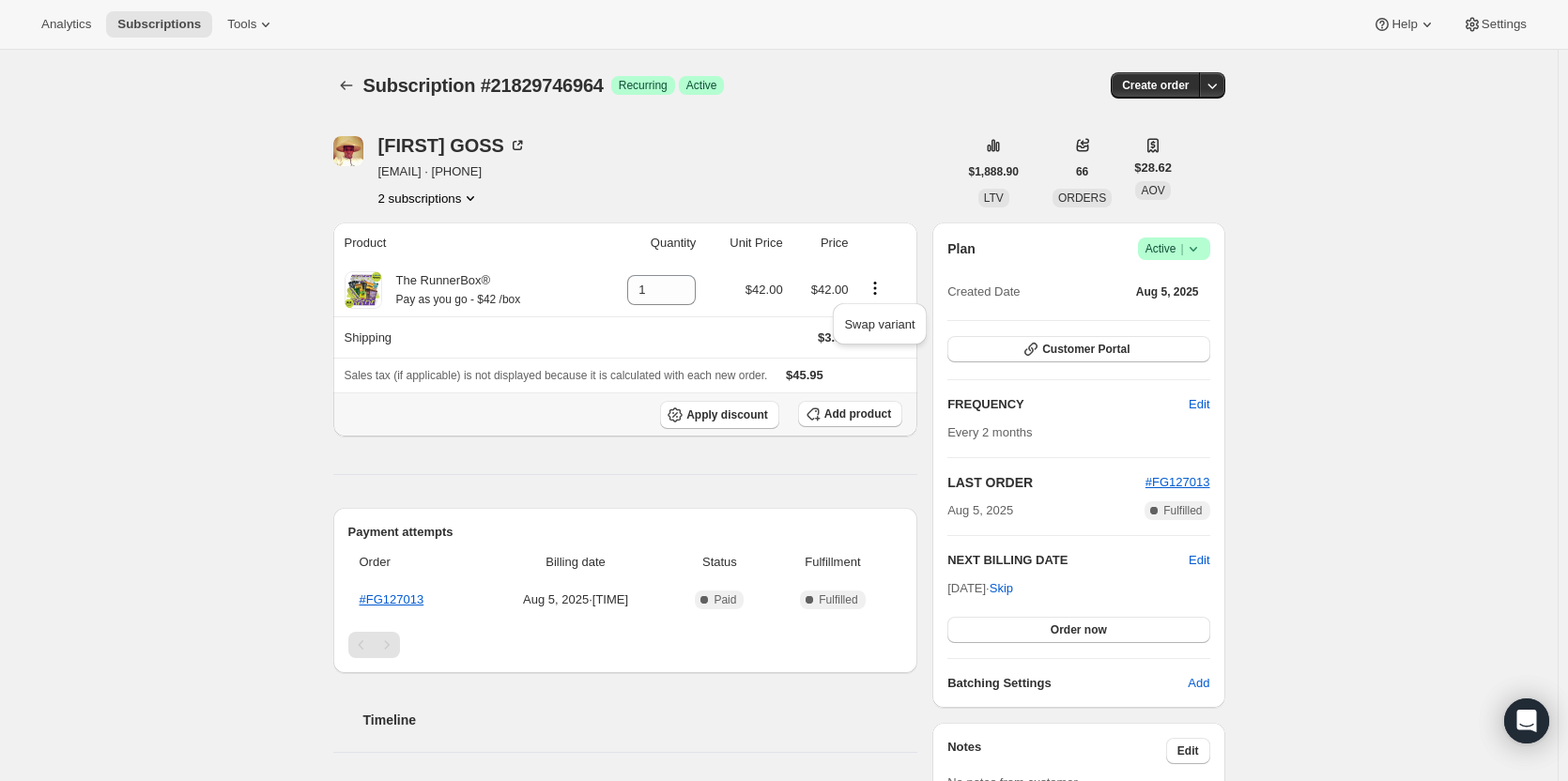 click on "Apply discount Add product" at bounding box center [625, 415] 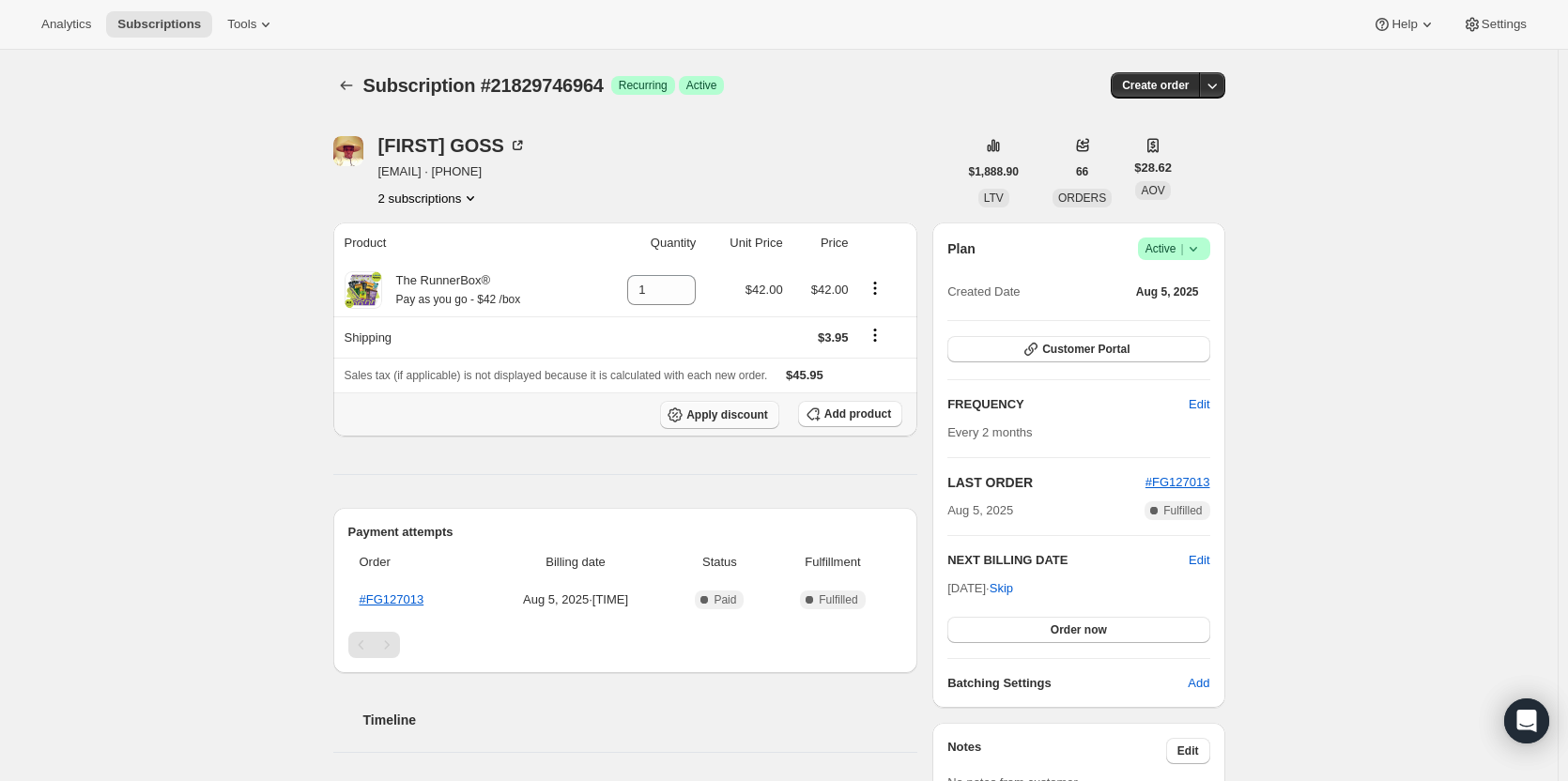 click on "Apply discount" at bounding box center (727, 415) 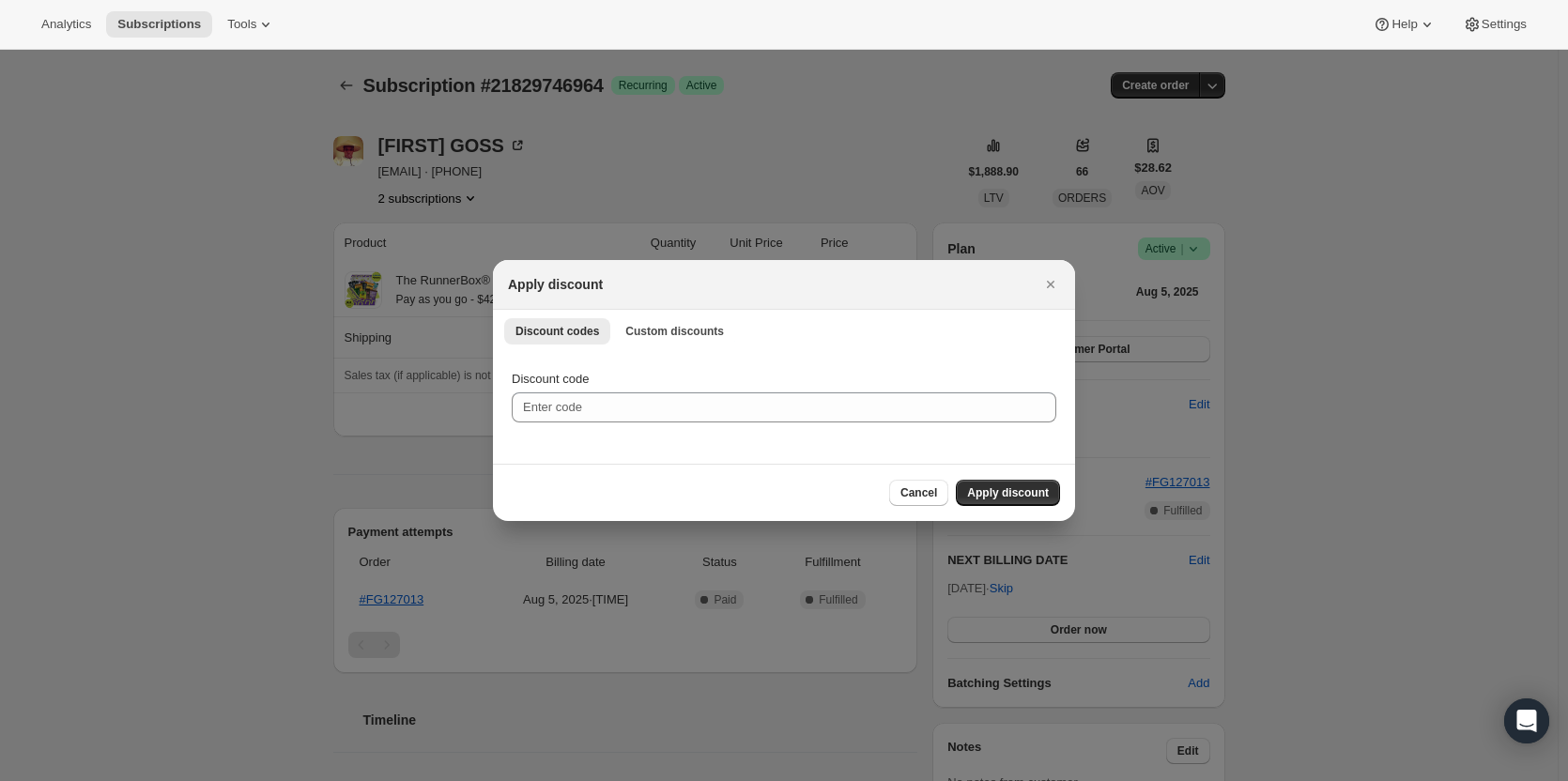 click on "Discount codes Custom discounts More views Discount codes Custom discounts More views" at bounding box center (784, 330) 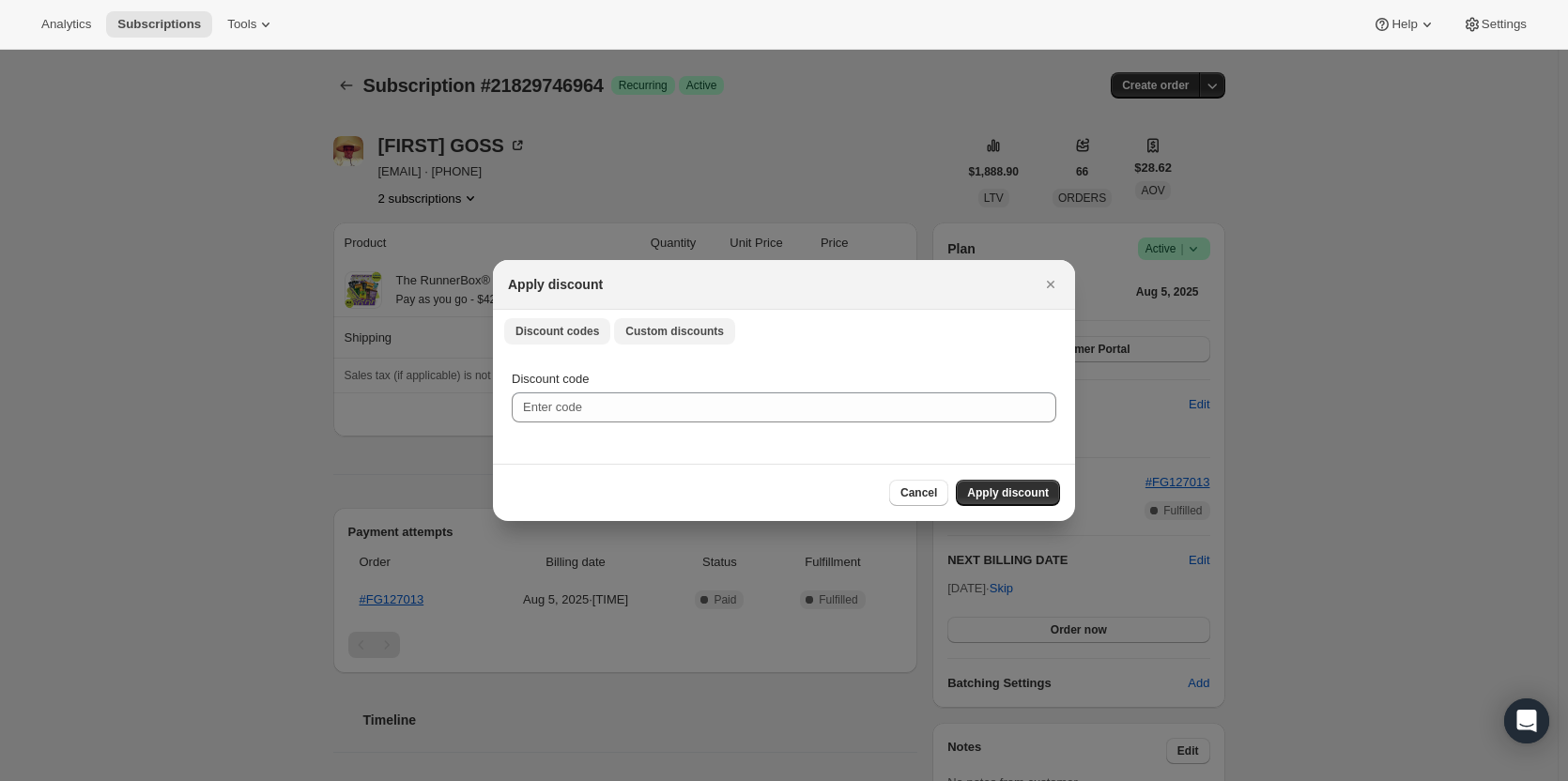click on "Custom discounts" at bounding box center (674, 331) 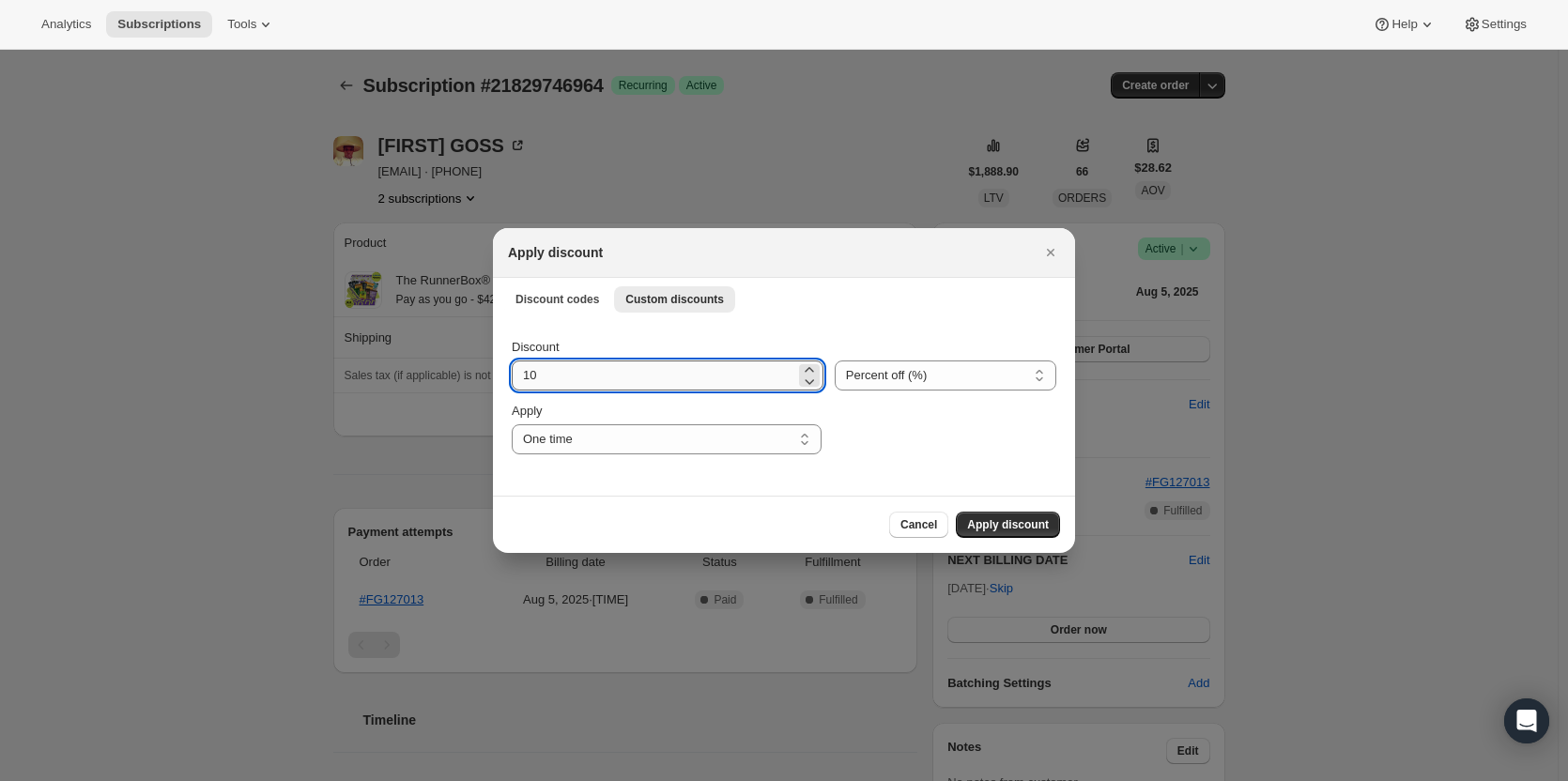 click on "10" at bounding box center [653, 375] 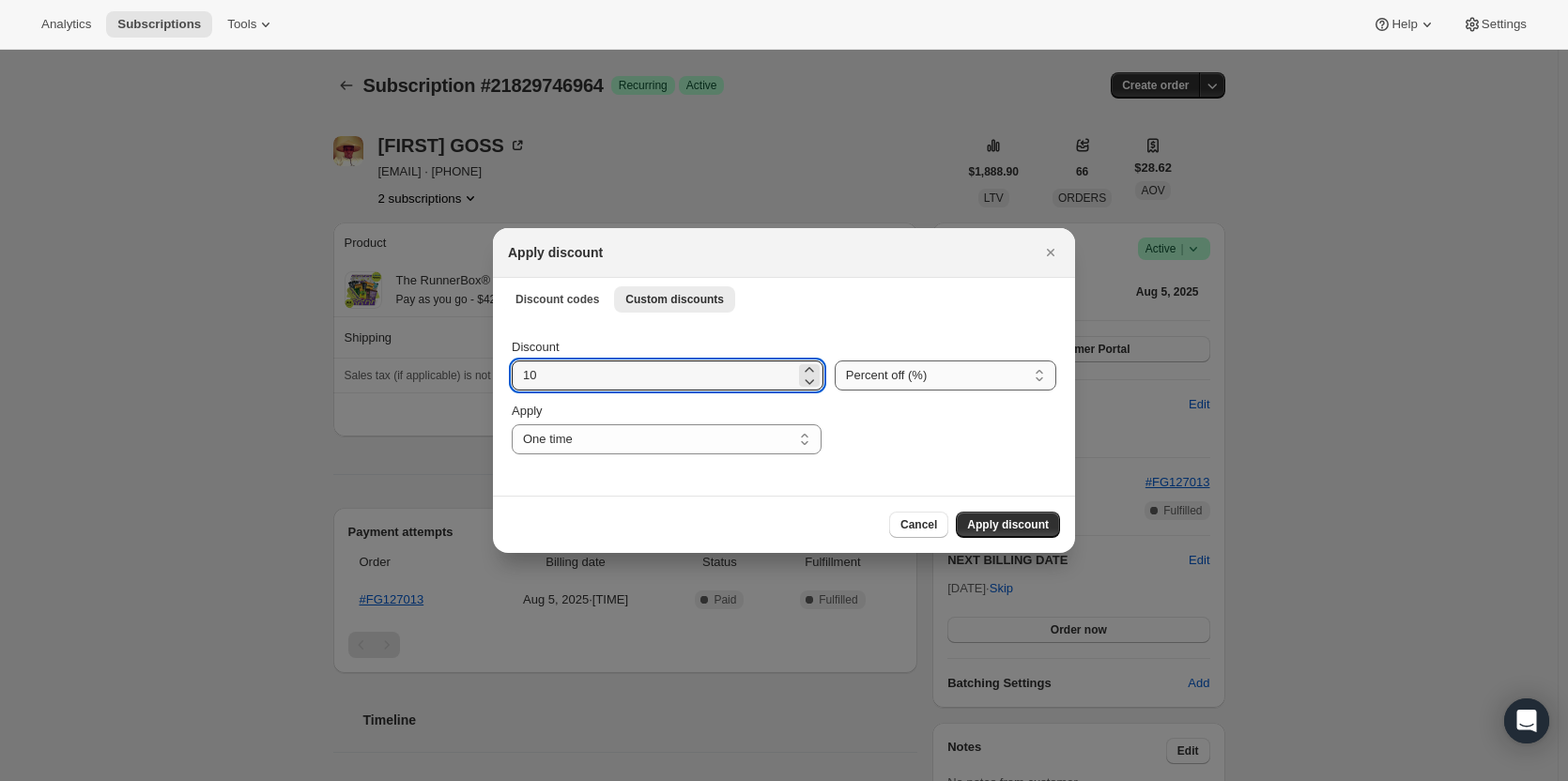 click on "Percent off (%) Amount off ($)" at bounding box center (945, 375) 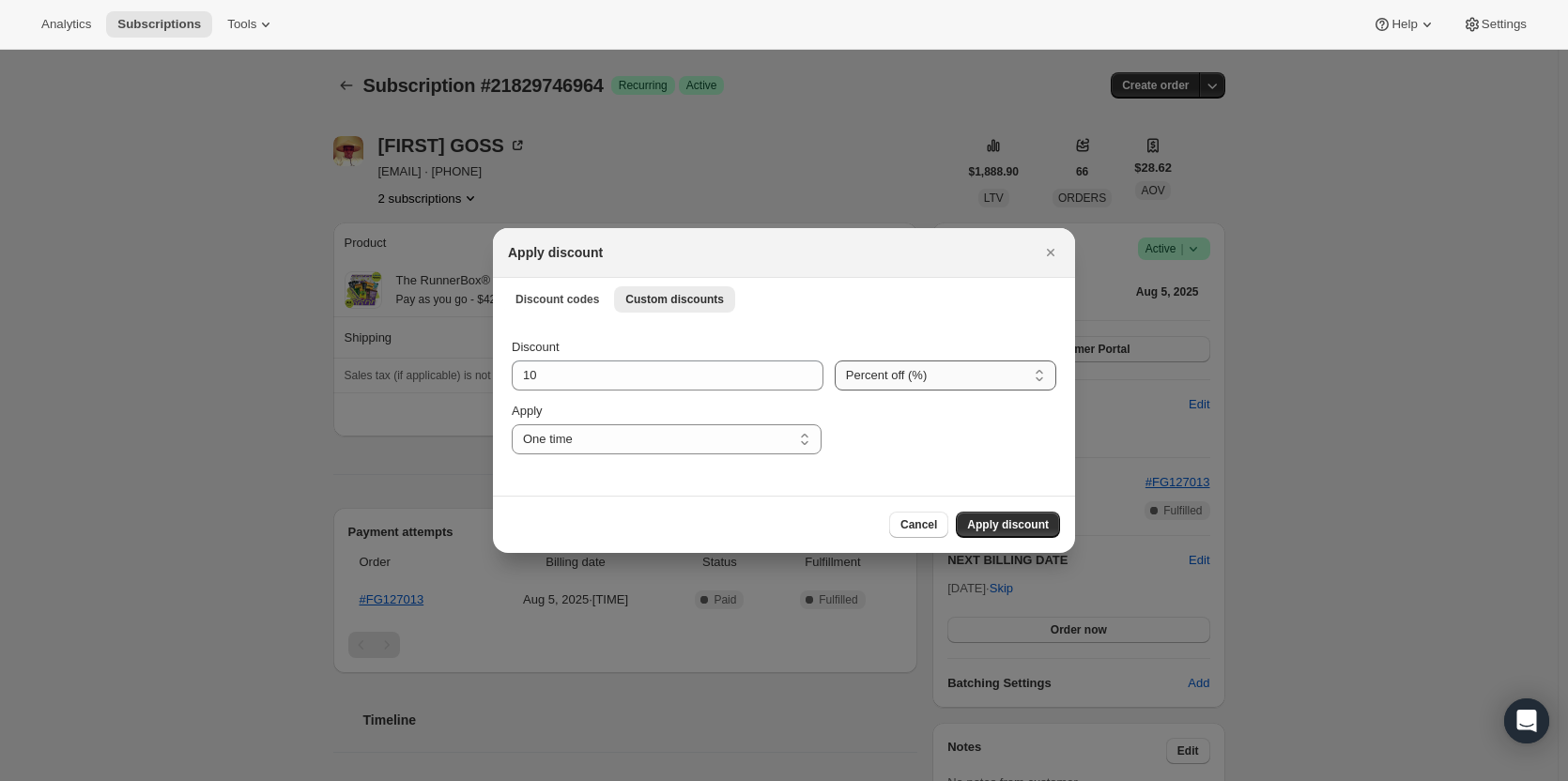 select on "fixed" 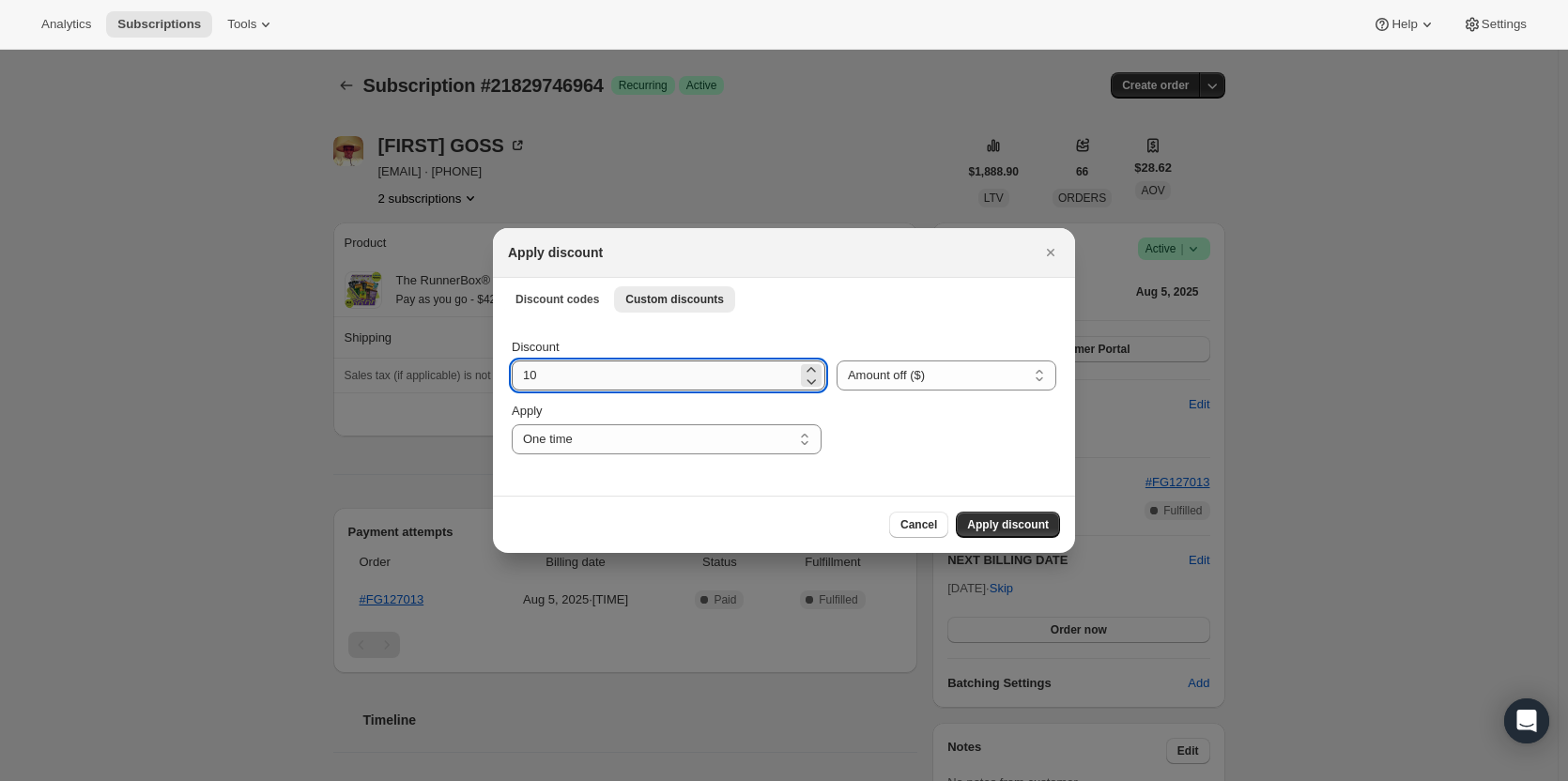 click on "10" at bounding box center (654, 375) 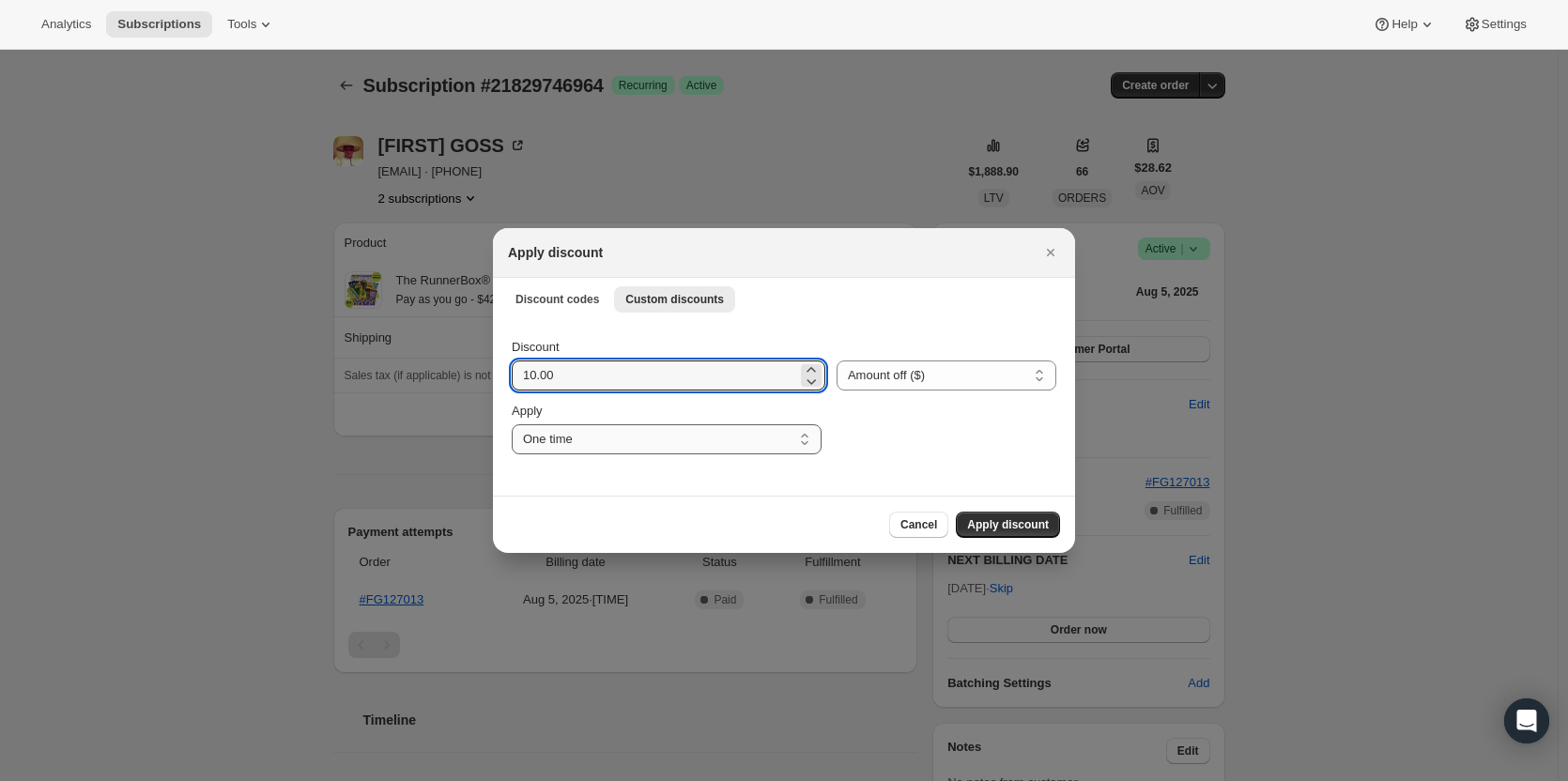 type on "10.00" 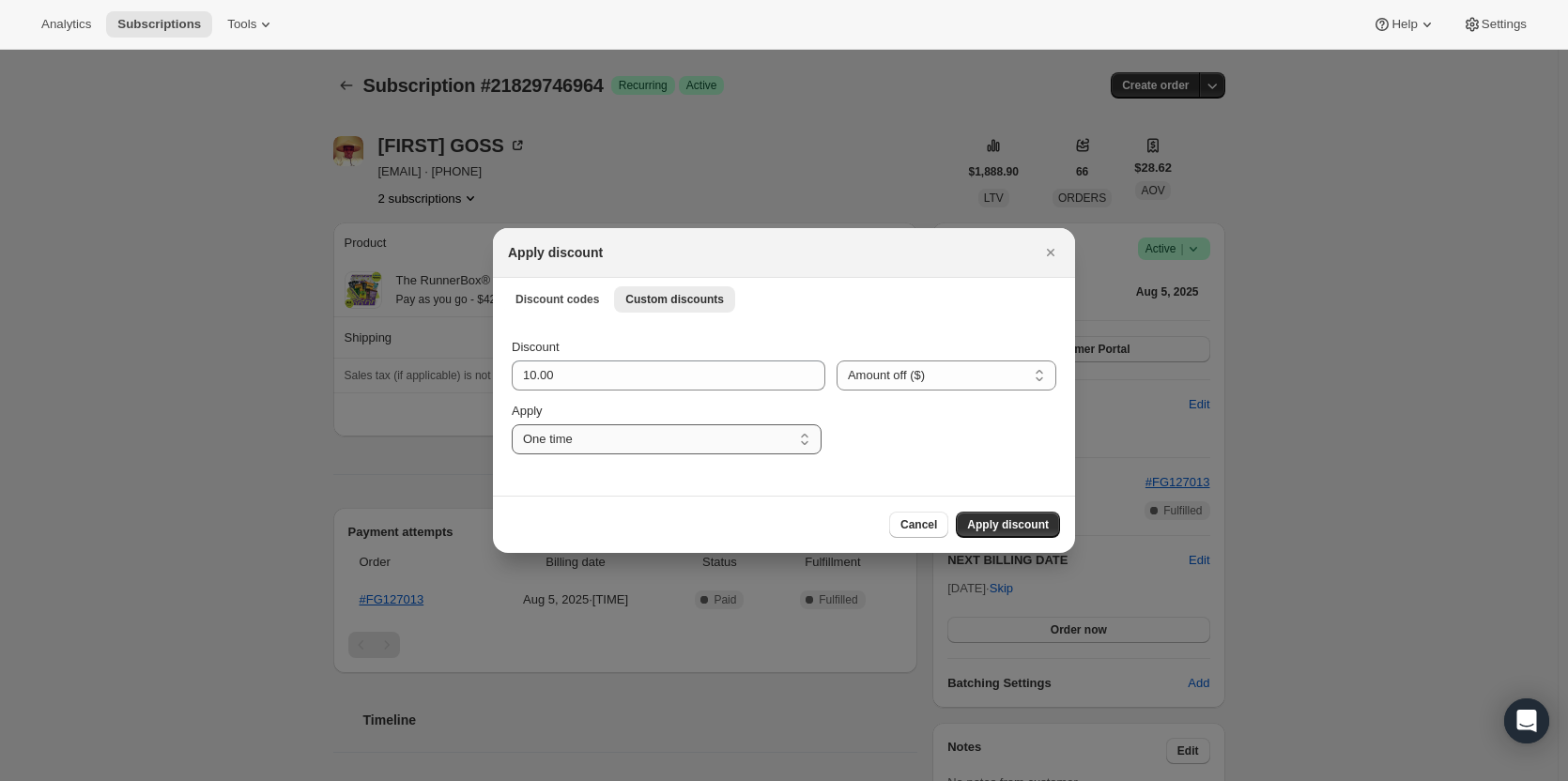 select on "indefinitely" 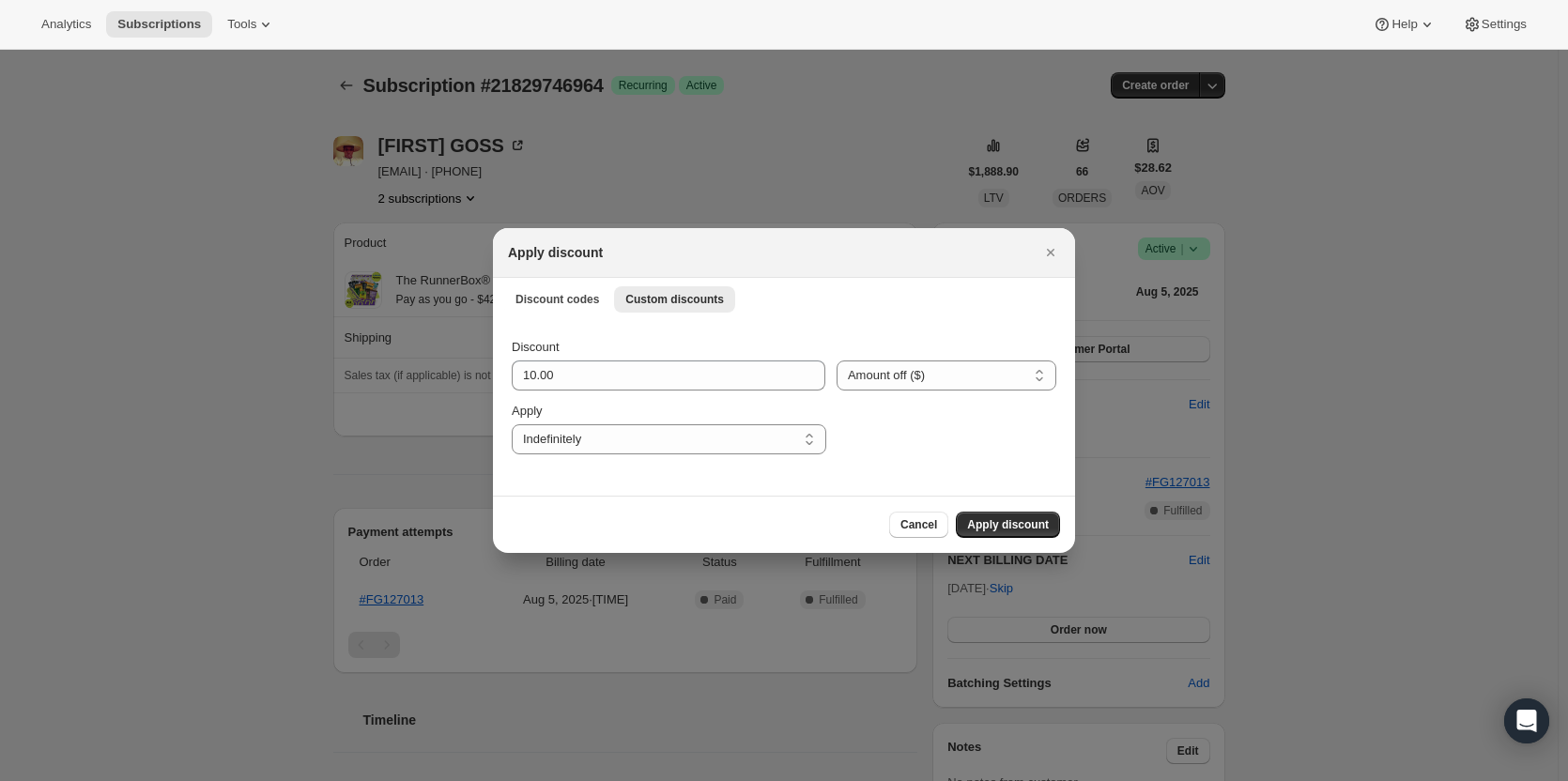 click at bounding box center (946, 428) 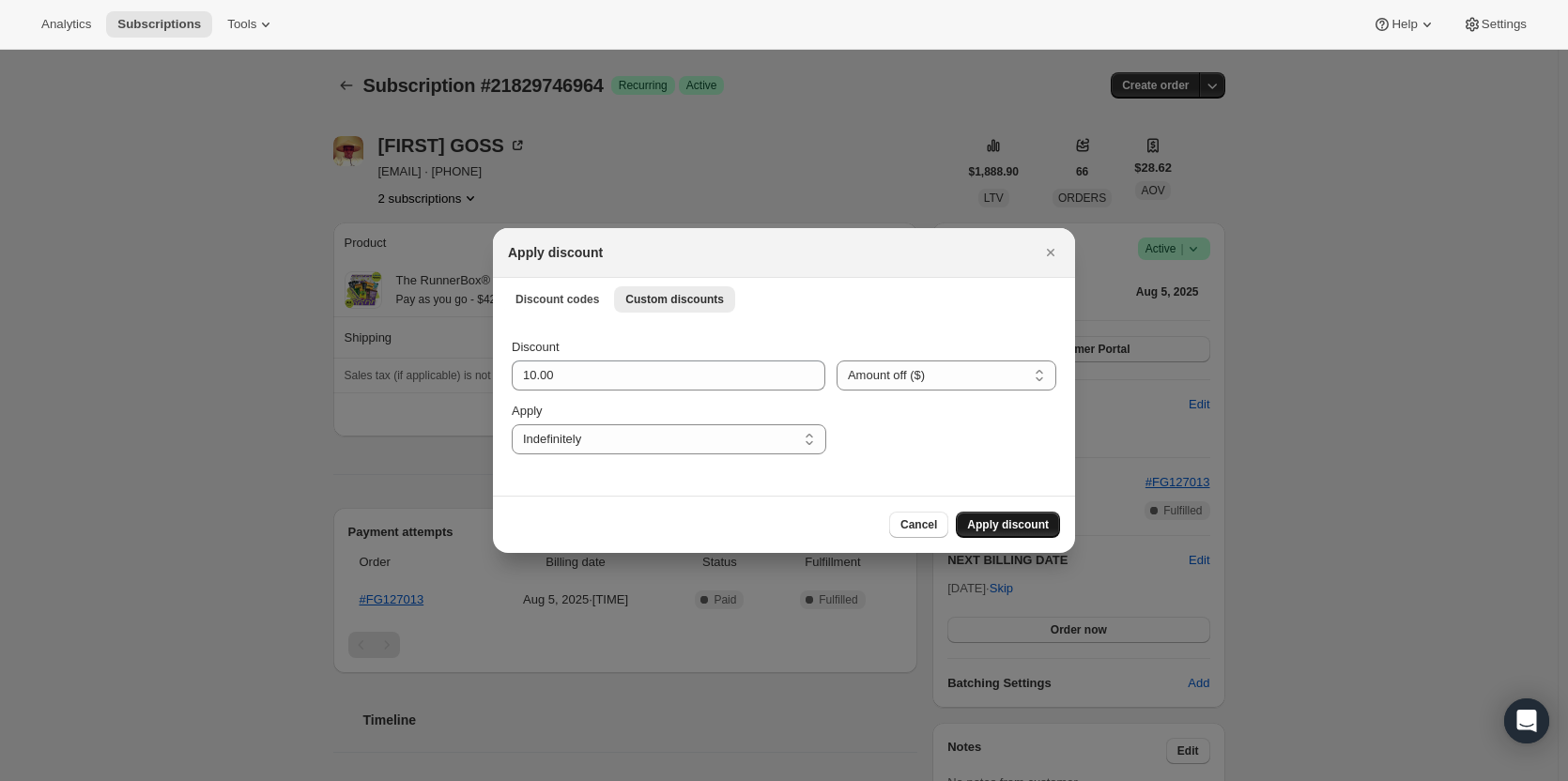 click on "Apply discount" at bounding box center [1007, 525] 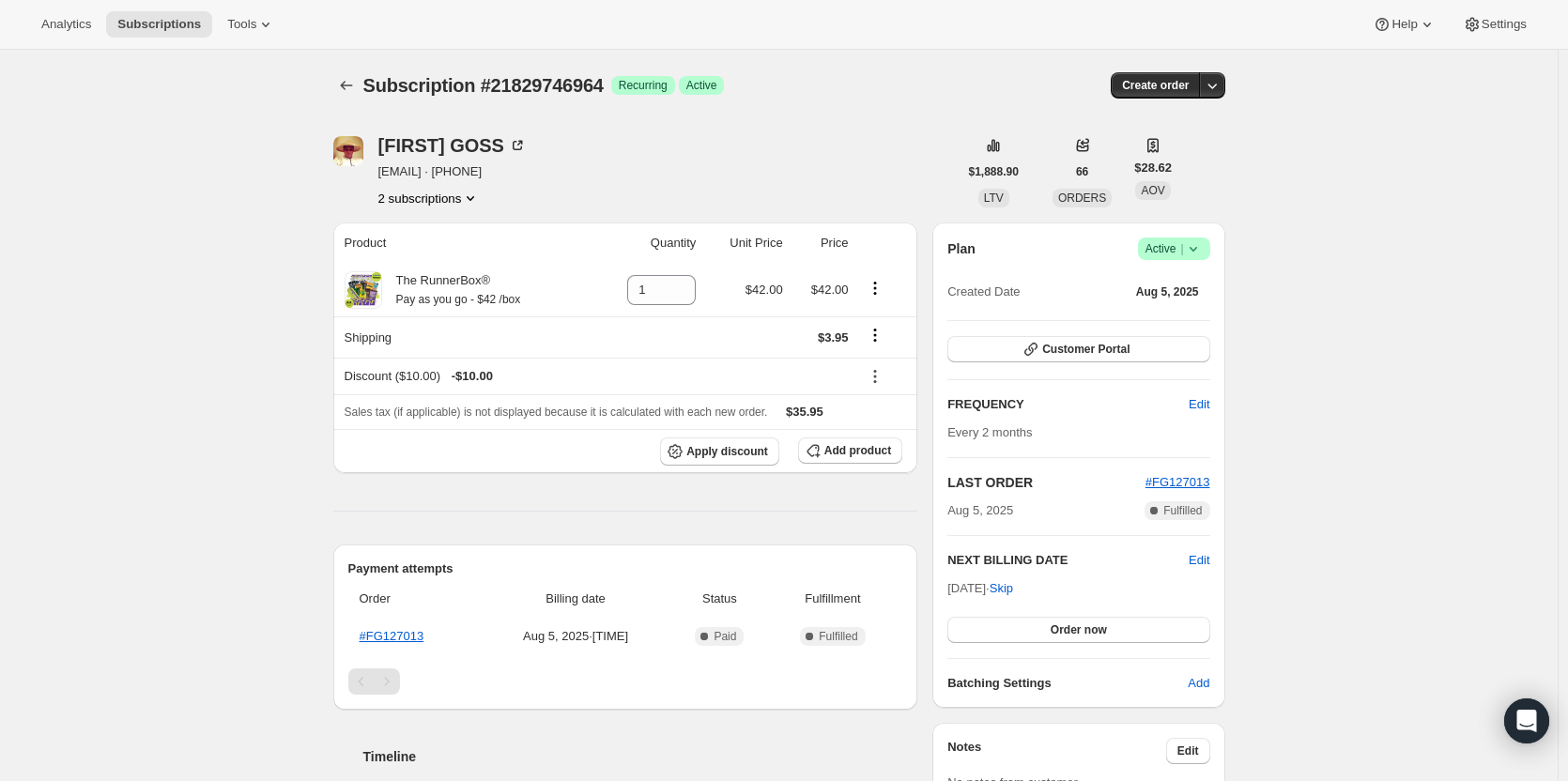 click on "2 subscriptions" at bounding box center (429, 198) 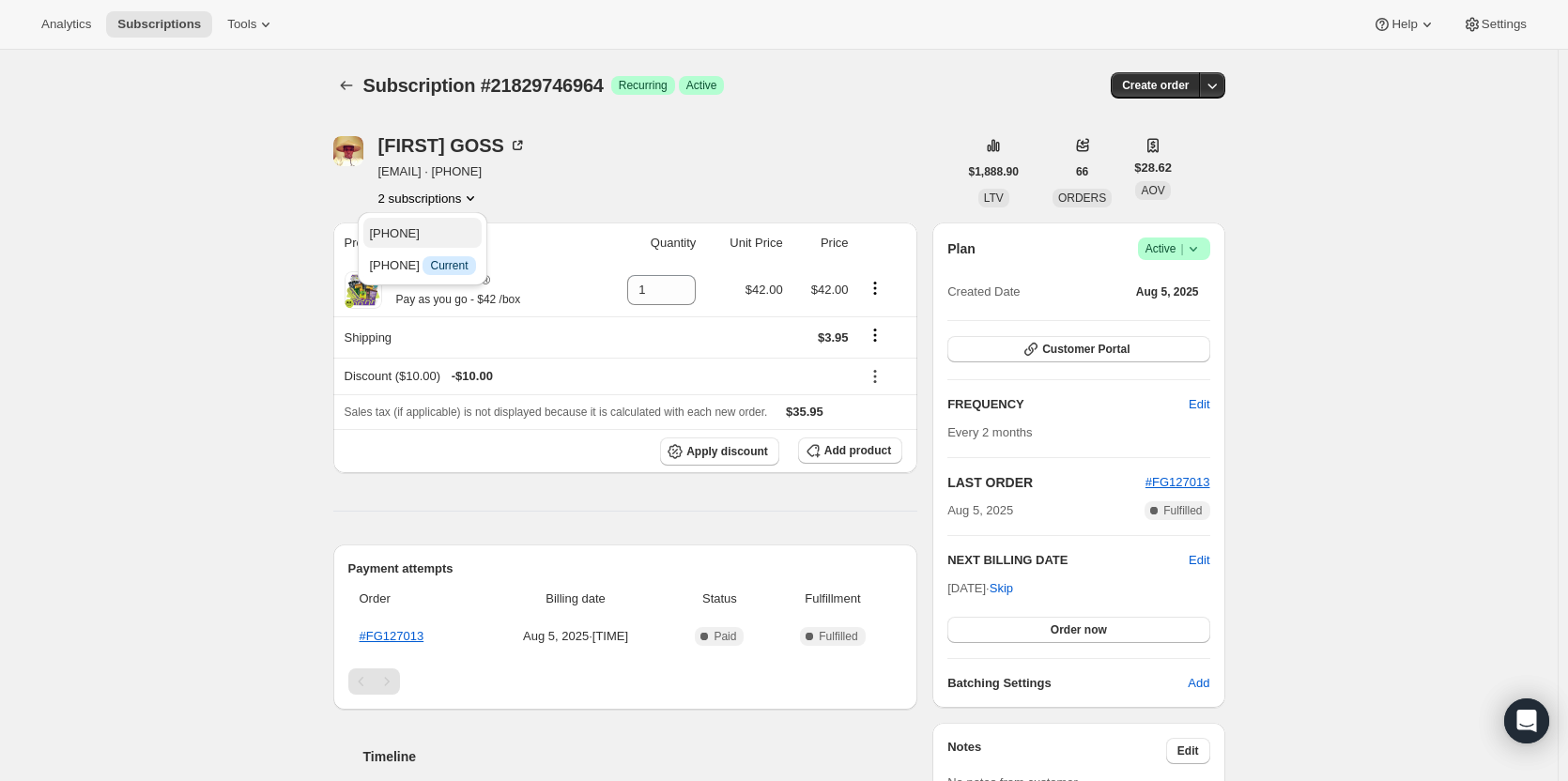 click on "19231932692" at bounding box center [422, 234] 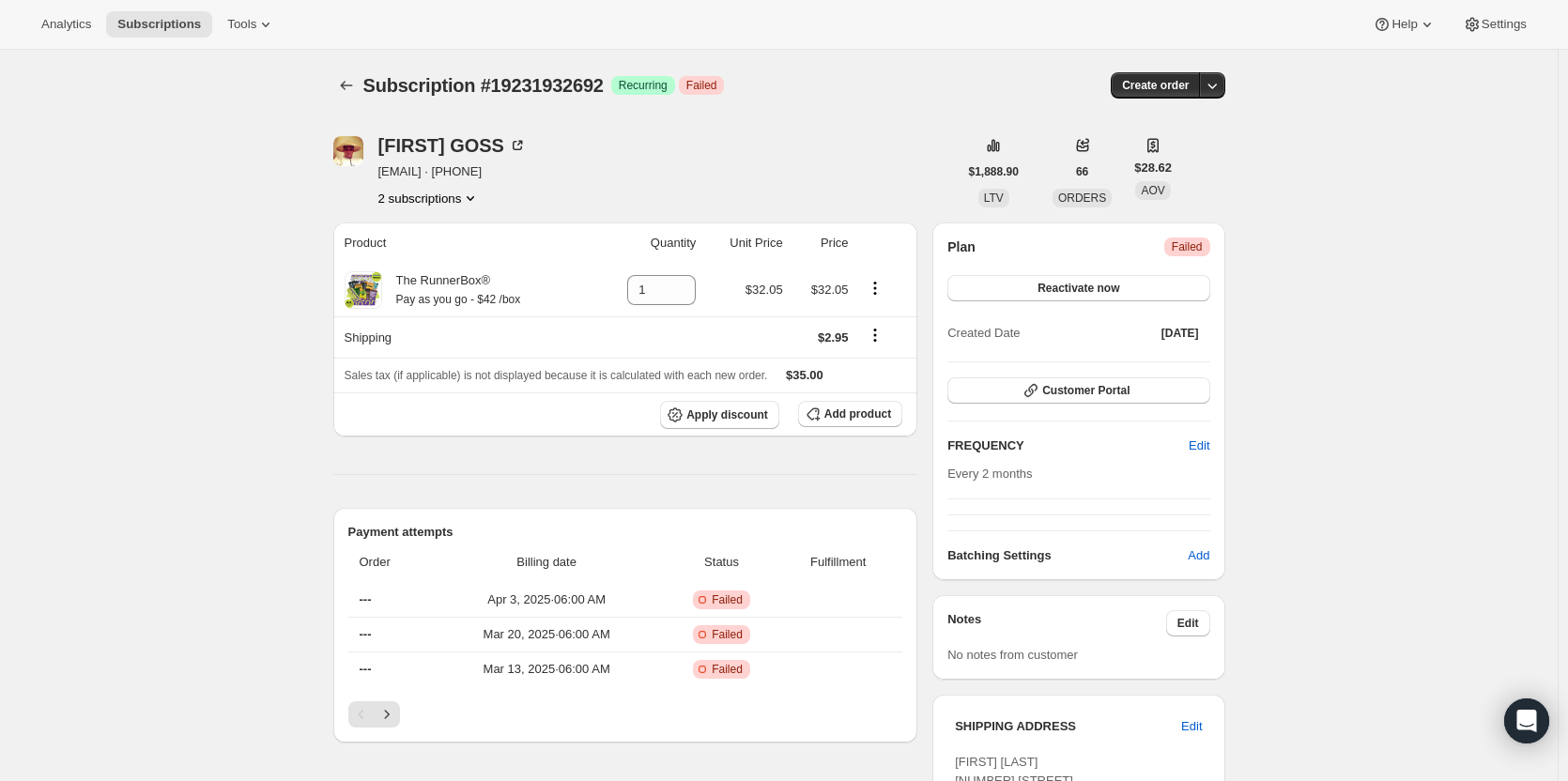 scroll, scrollTop: 94, scrollLeft: 0, axis: vertical 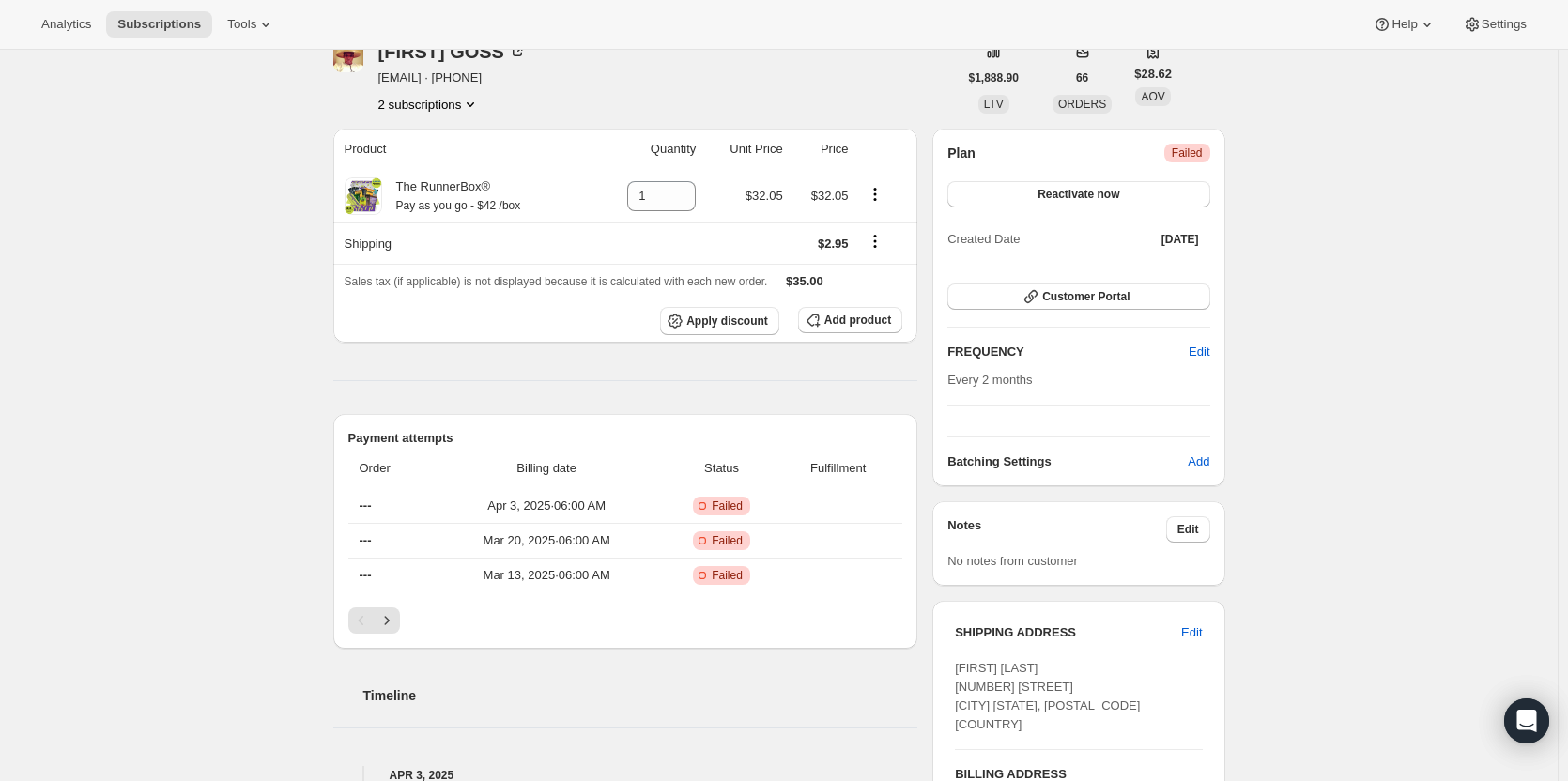 click on "2 subscriptions" at bounding box center [429, 104] 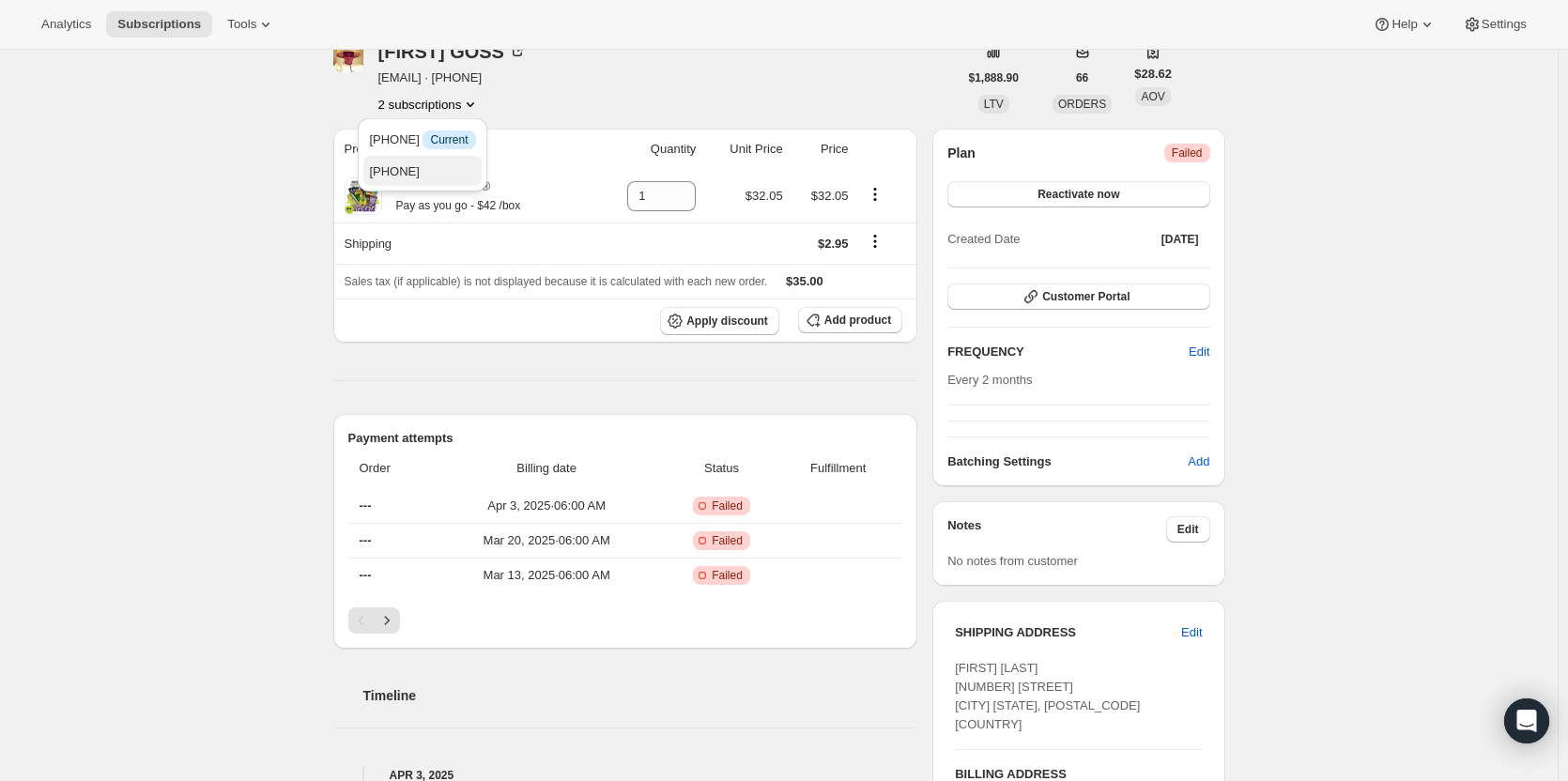 click on "21829746964" at bounding box center [393, 171] 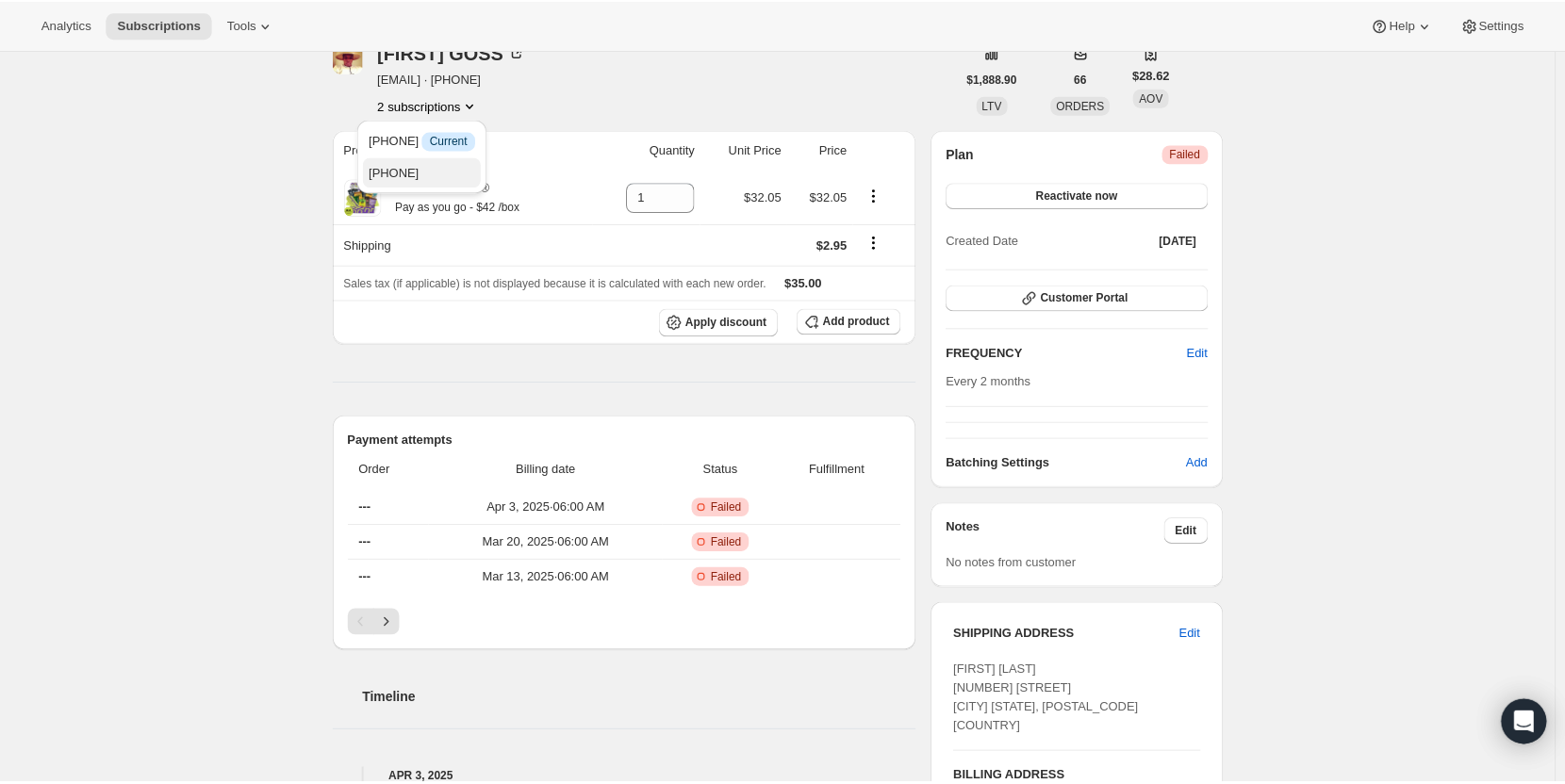scroll, scrollTop: 0, scrollLeft: 0, axis: both 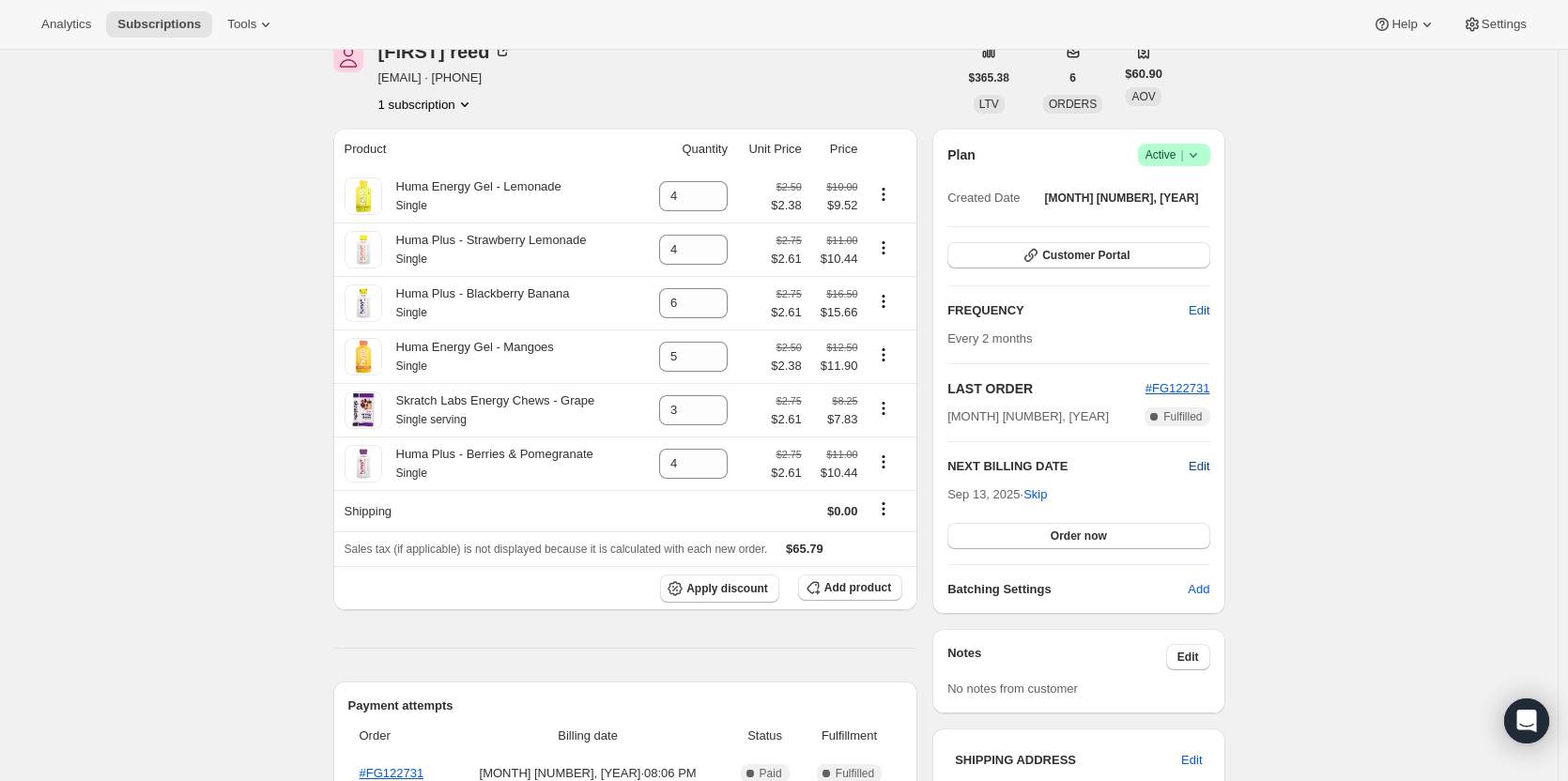 click on "Edit" at bounding box center [1199, 467] 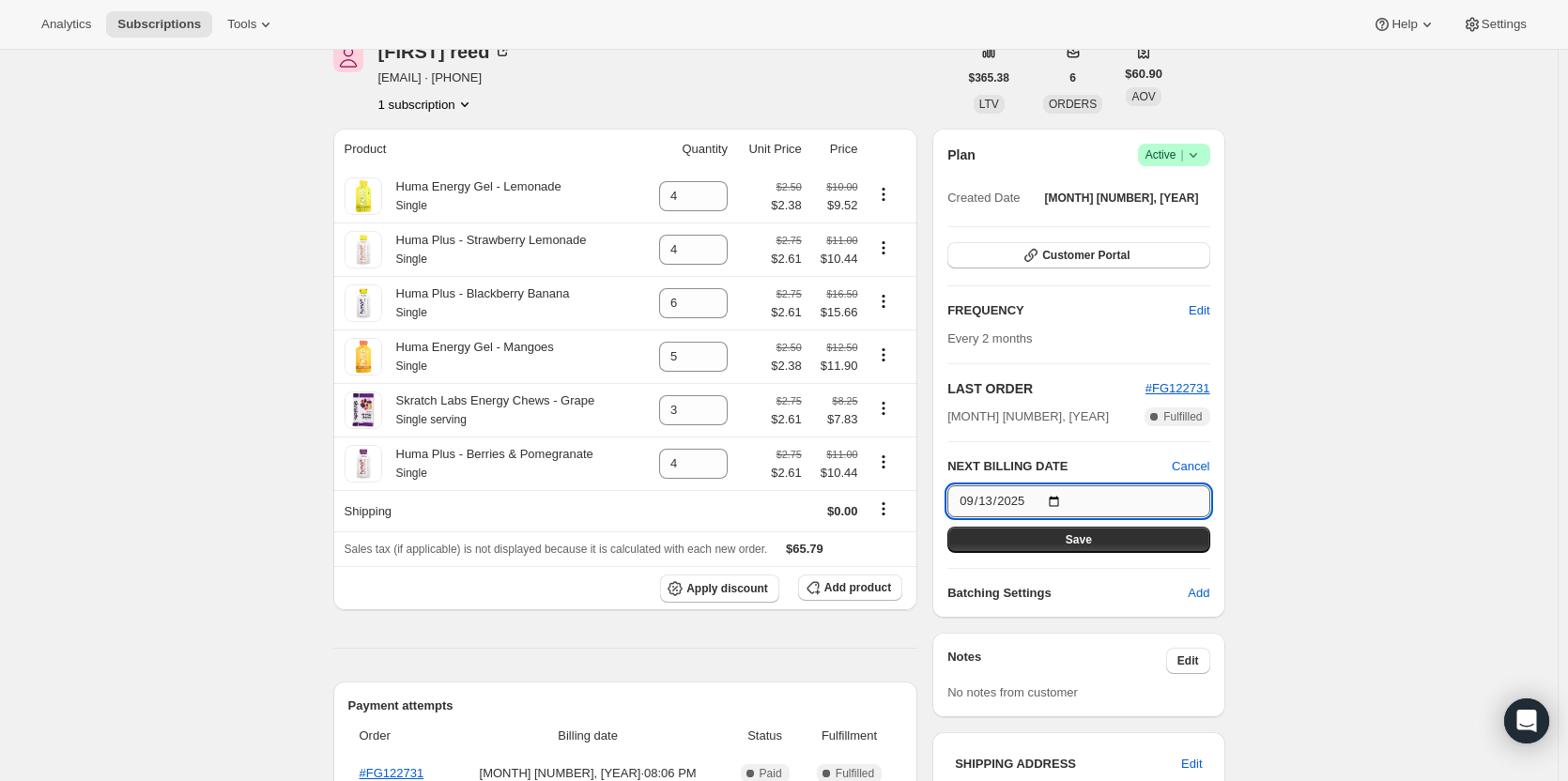 click on "2025-09-13" at bounding box center (1078, 501) 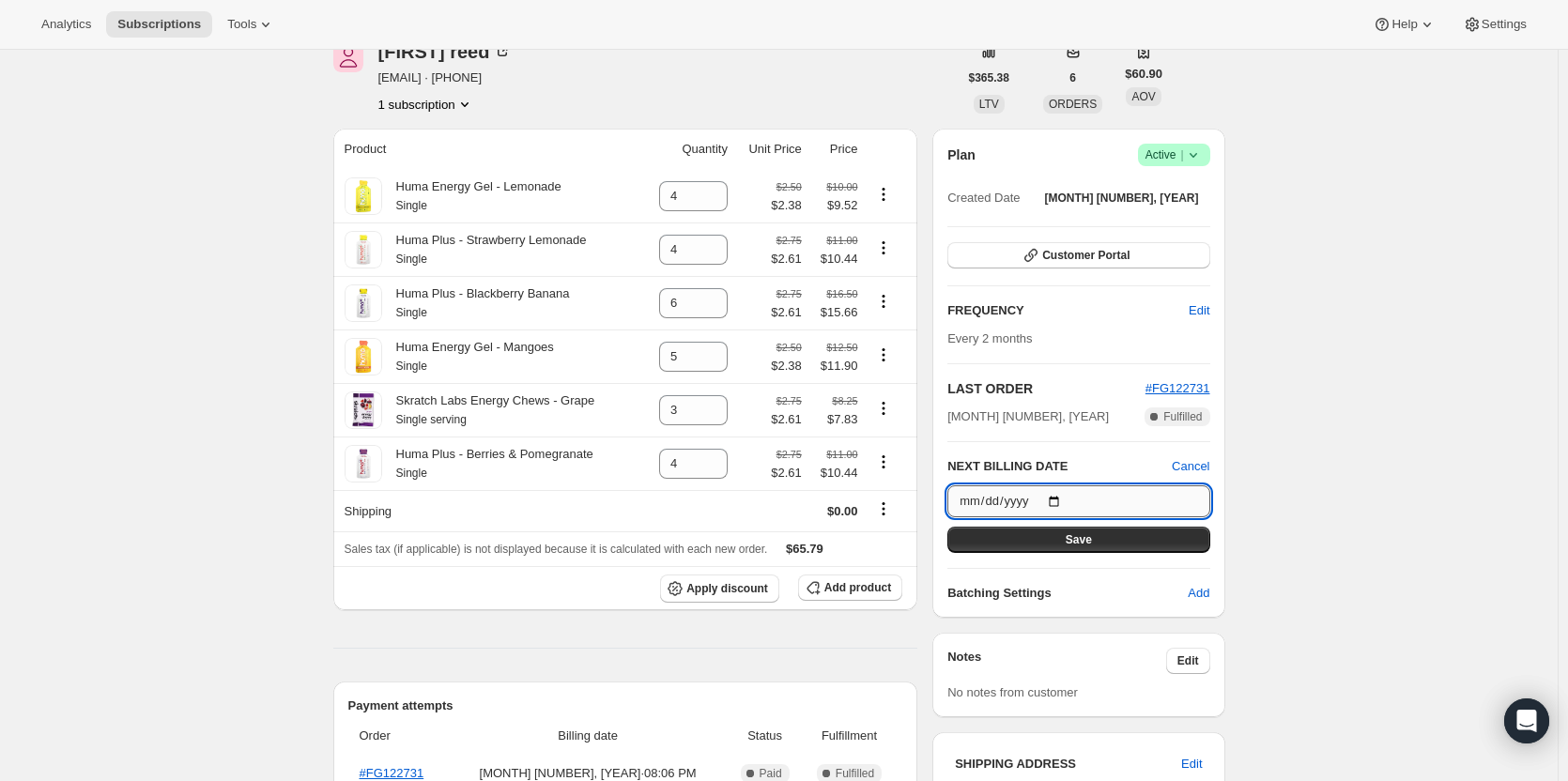 type on "2025-08-13" 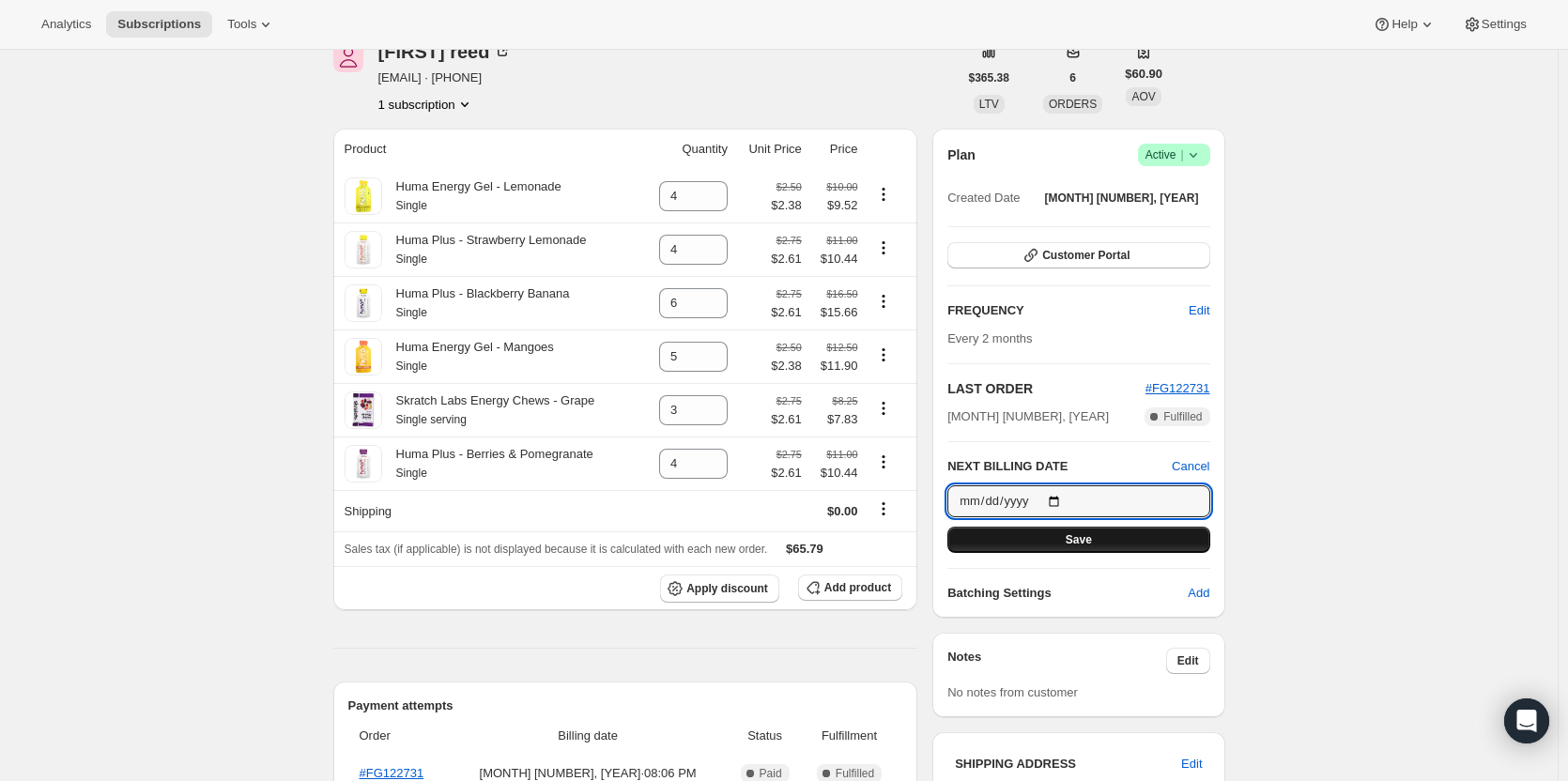 click on "Save" at bounding box center [1079, 540] 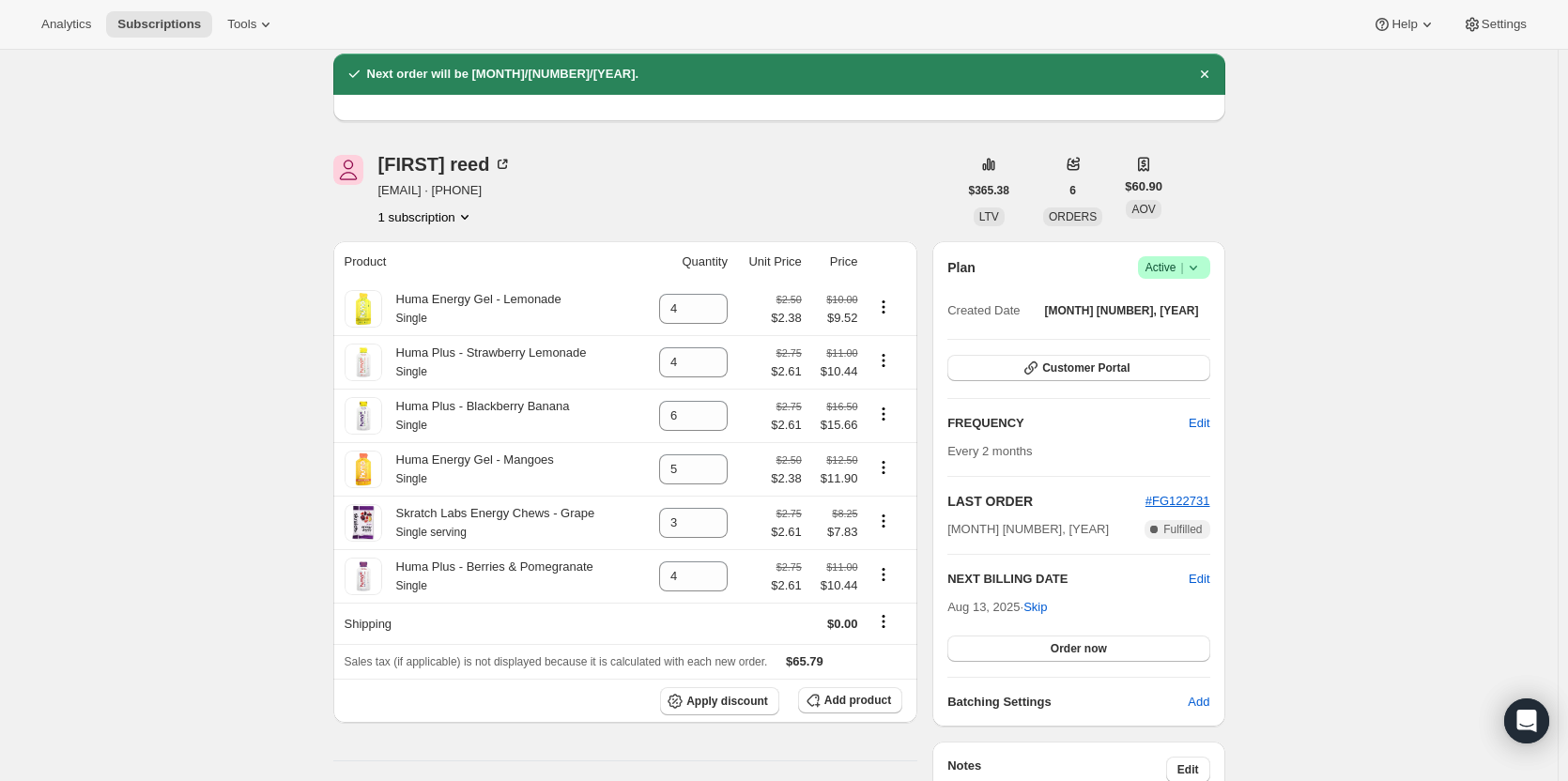 scroll, scrollTop: 94, scrollLeft: 0, axis: vertical 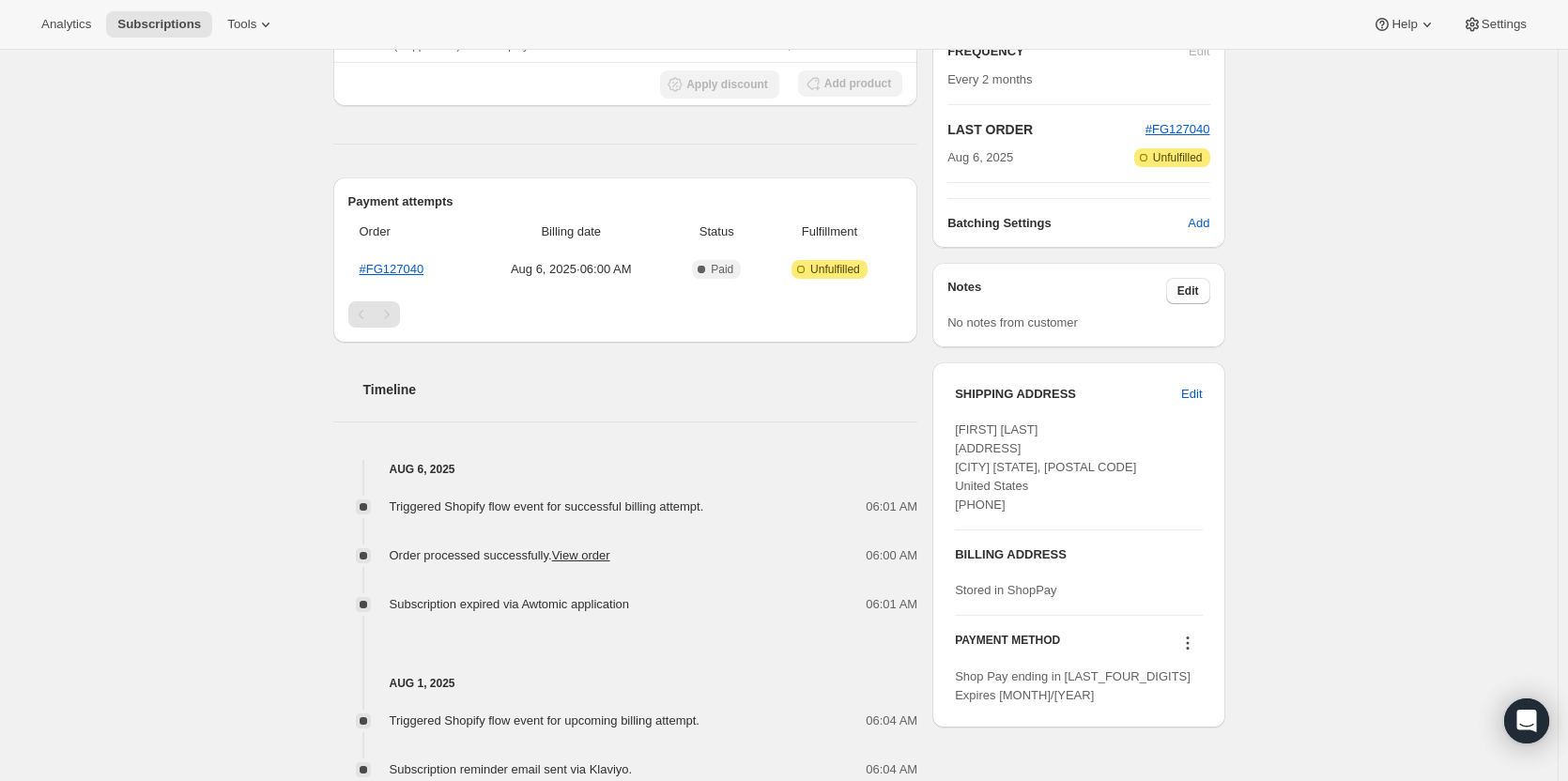 click at bounding box center (387, 314) 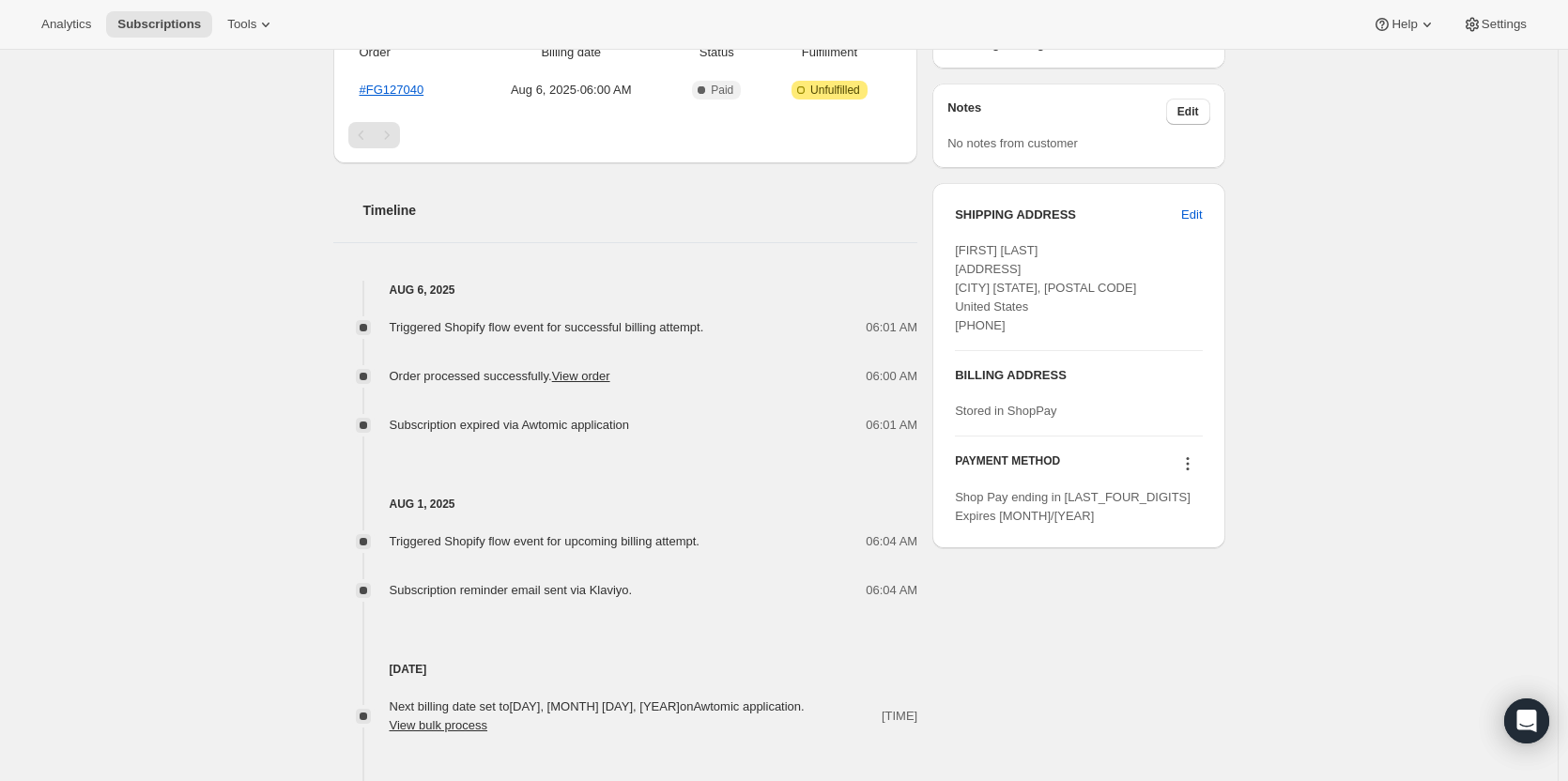 scroll, scrollTop: 537, scrollLeft: 0, axis: vertical 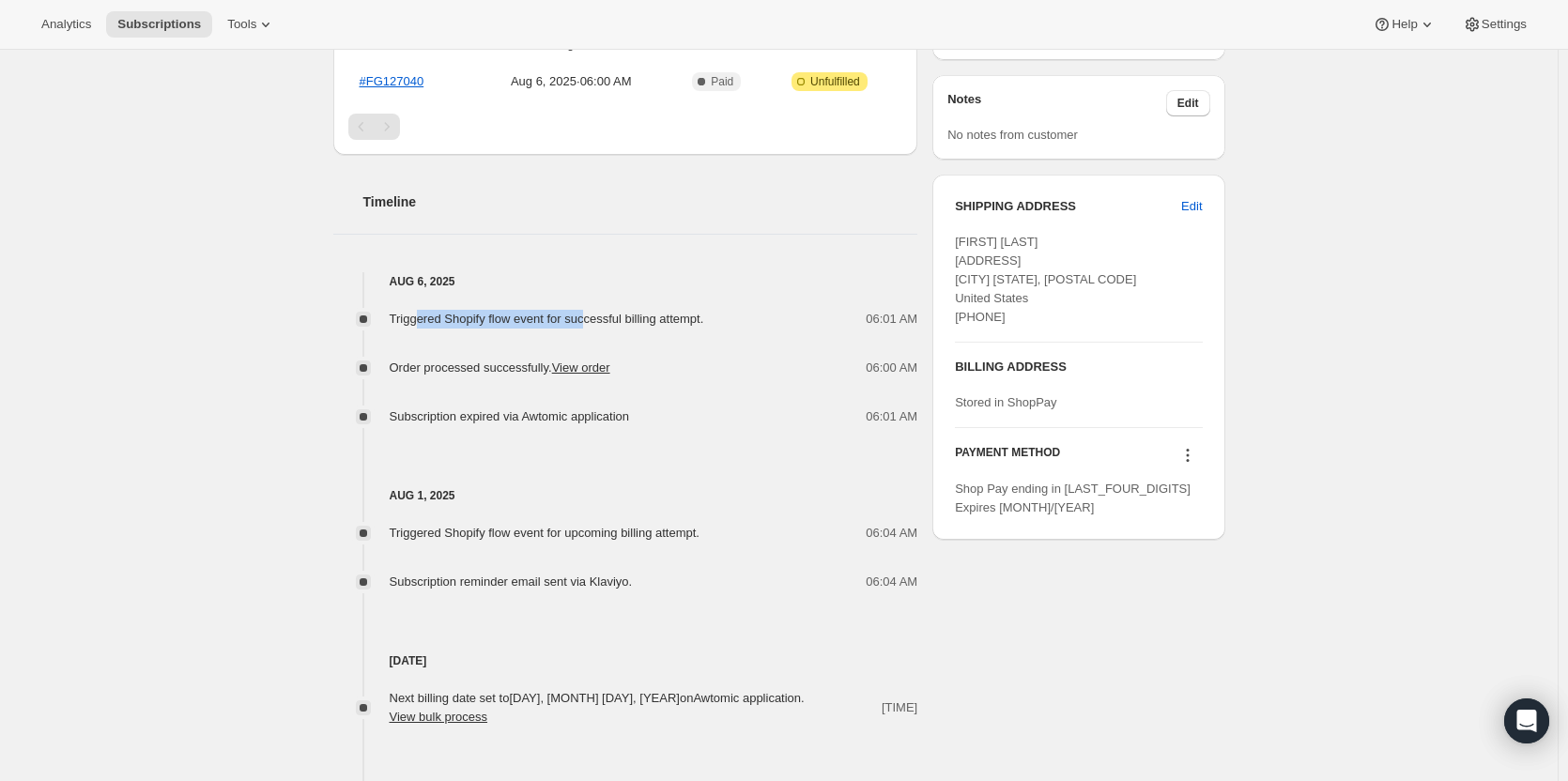 drag, startPoint x: 419, startPoint y: 319, endPoint x: 591, endPoint y: 306, distance: 172.49058 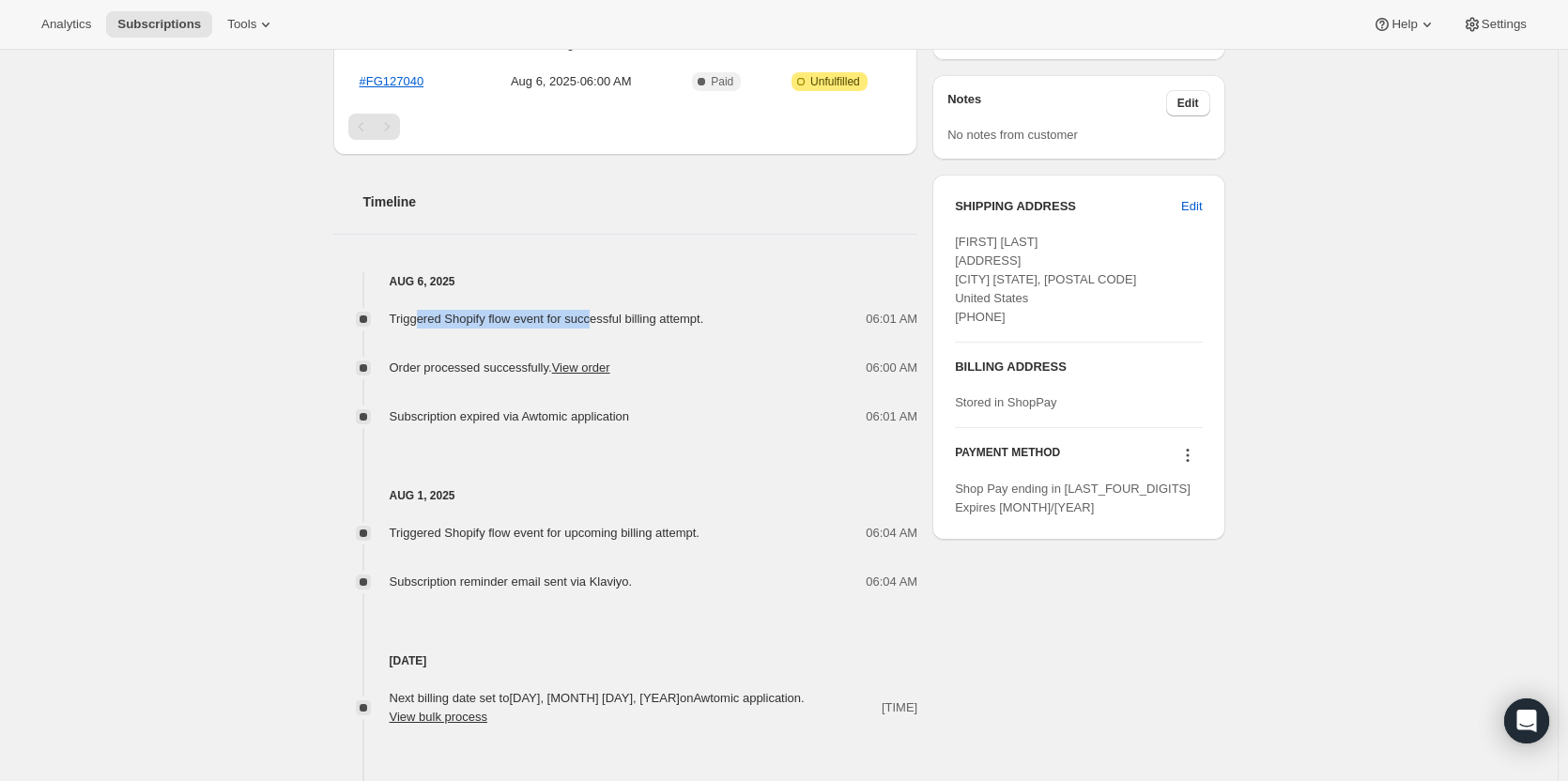 click on "Triggered Shopify flow event for successful billing attempt. 06:01 AM Order processed successfully.  View order 06:00 AM Subscription expired via Awtomic application 06:01 AM" at bounding box center (625, 359) 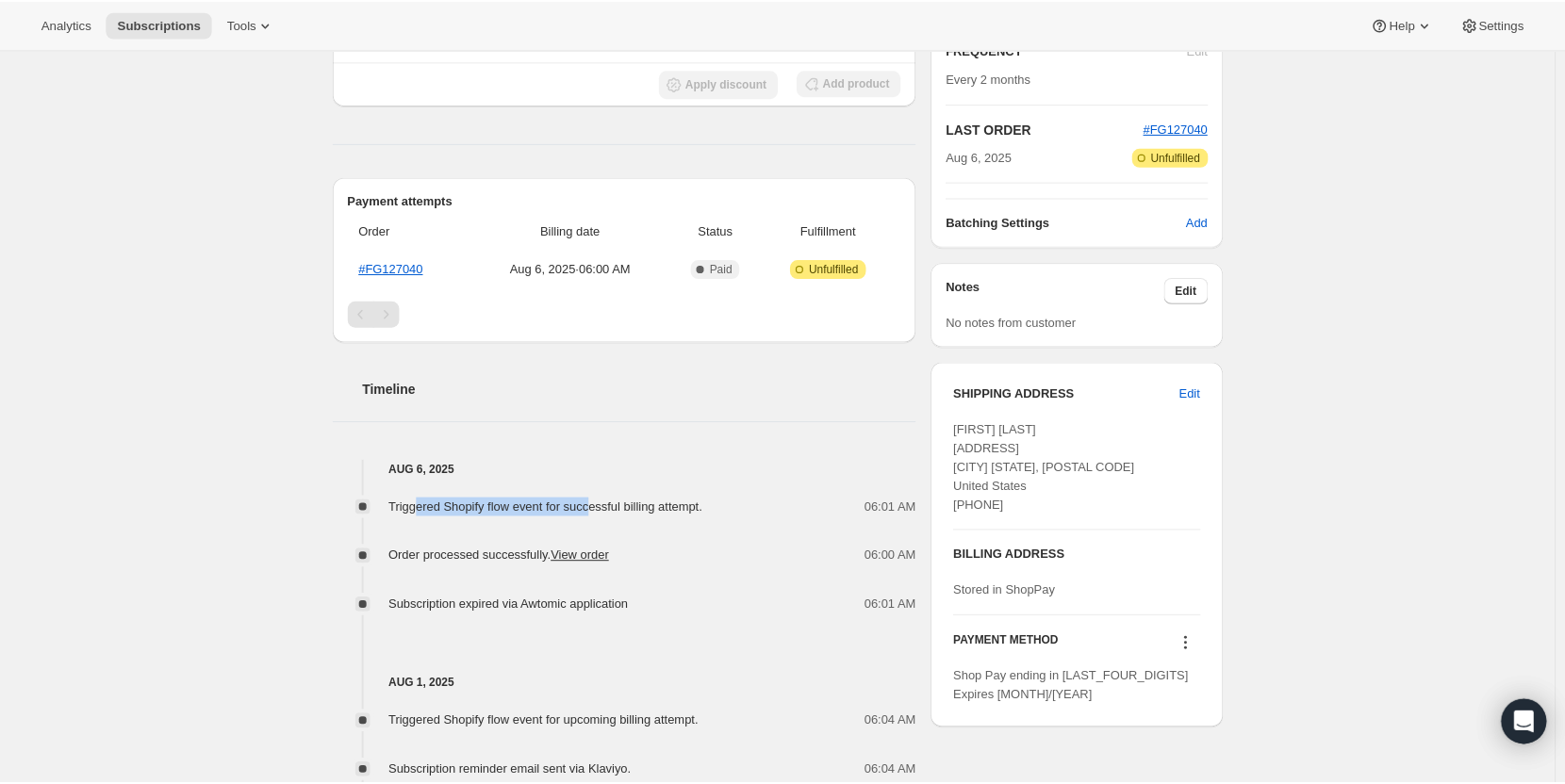 scroll, scrollTop: 0, scrollLeft: 0, axis: both 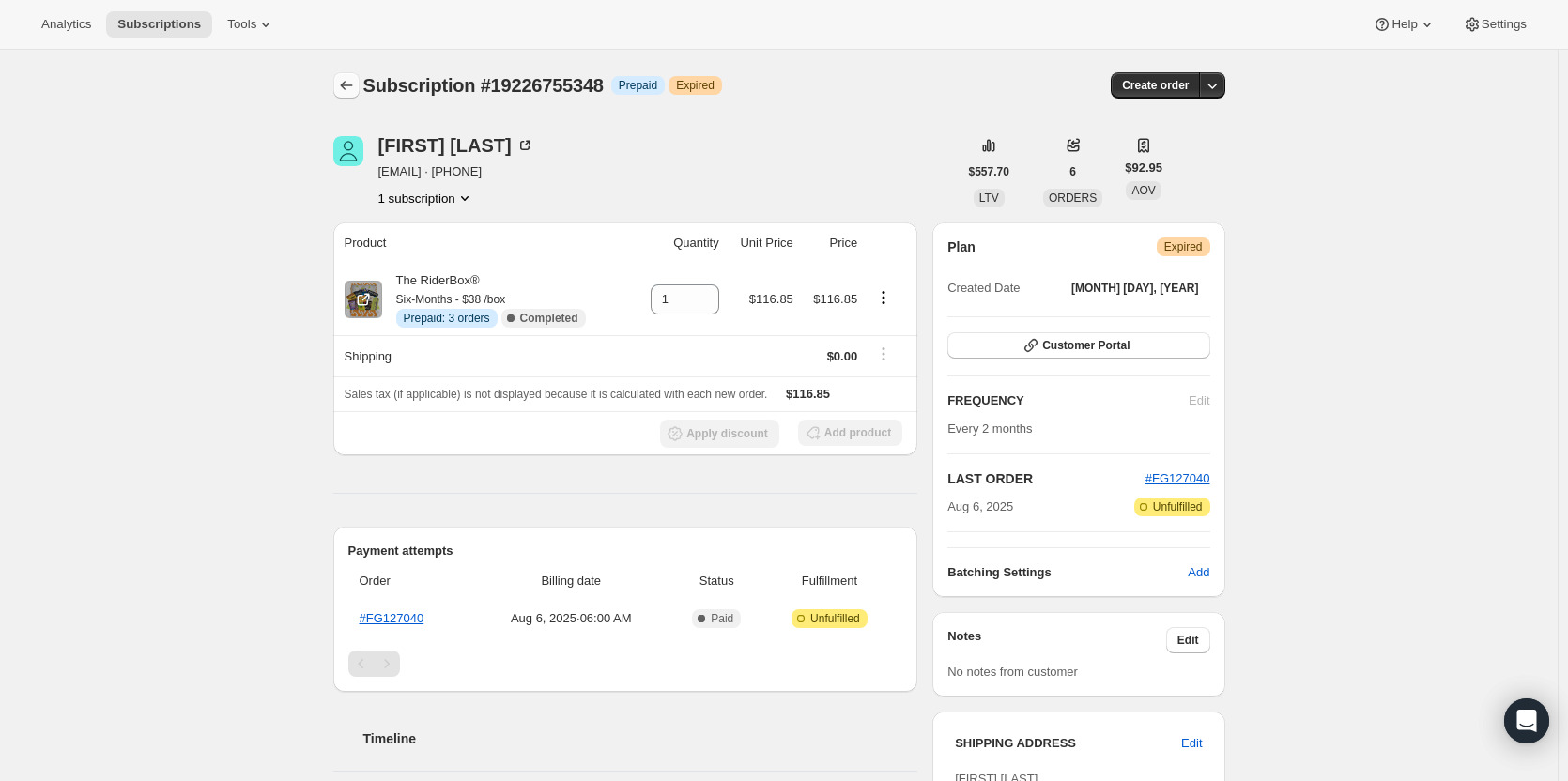 click 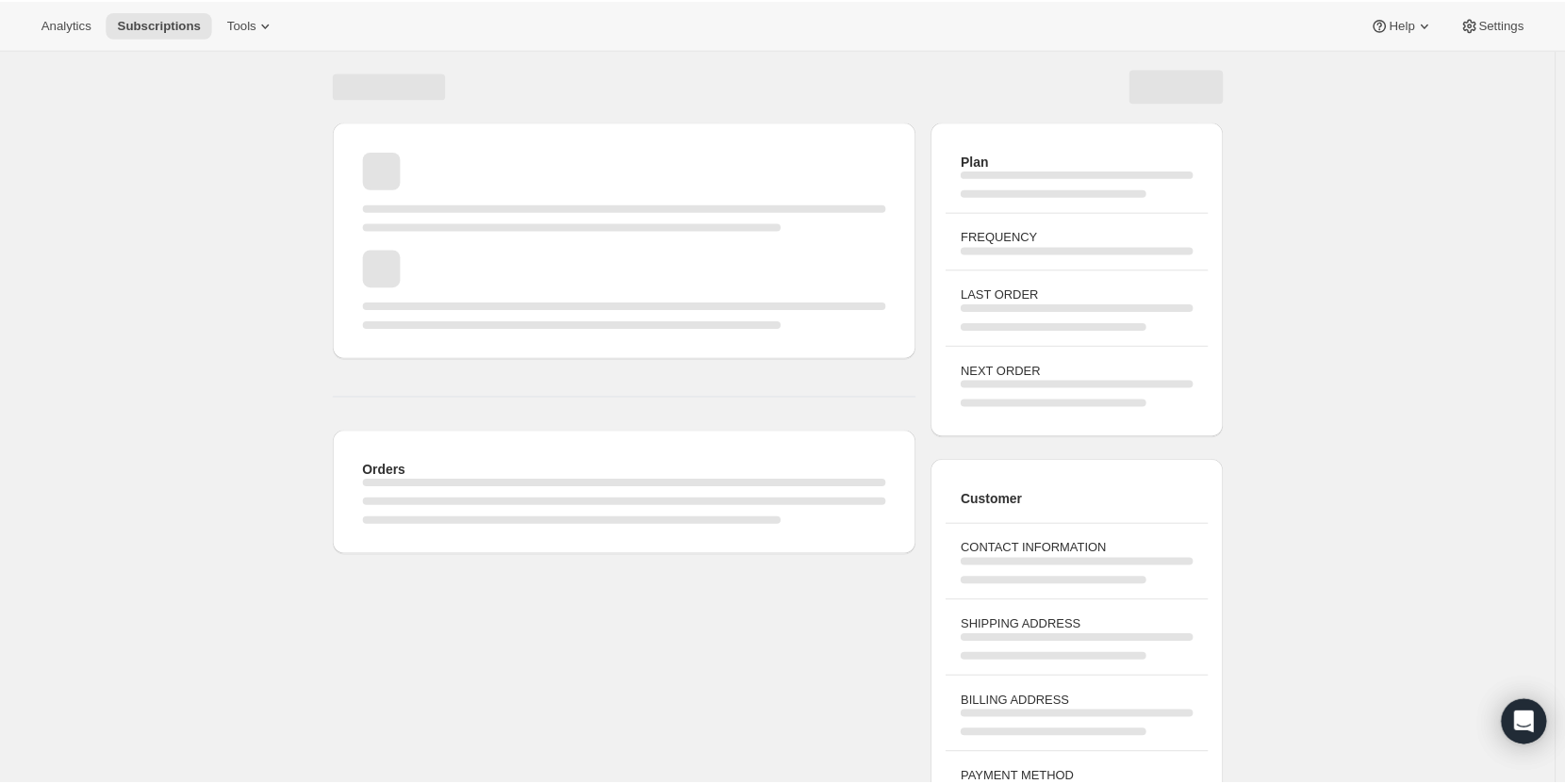 scroll, scrollTop: 0, scrollLeft: 0, axis: both 